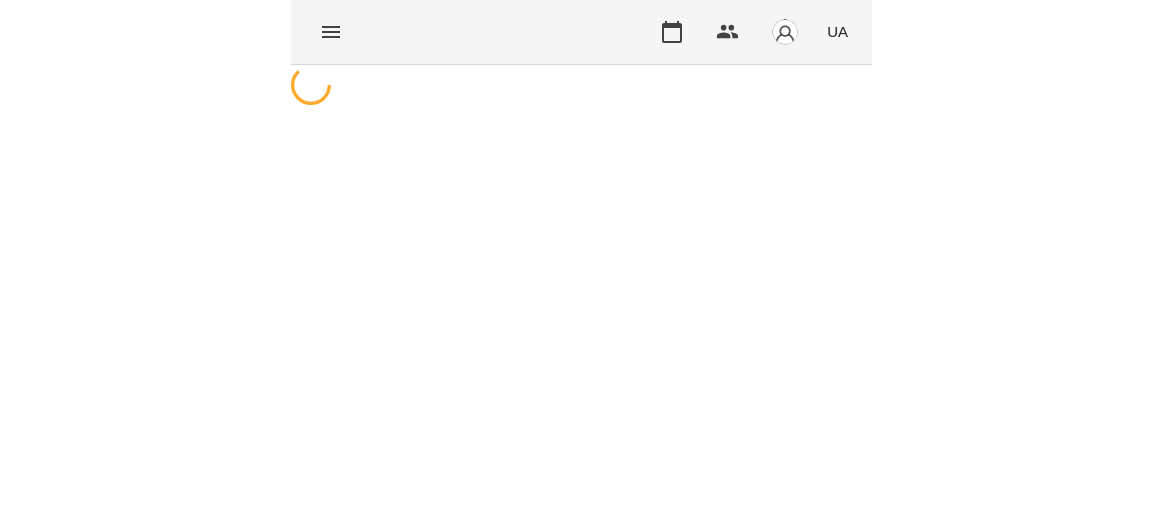 scroll, scrollTop: 0, scrollLeft: 0, axis: both 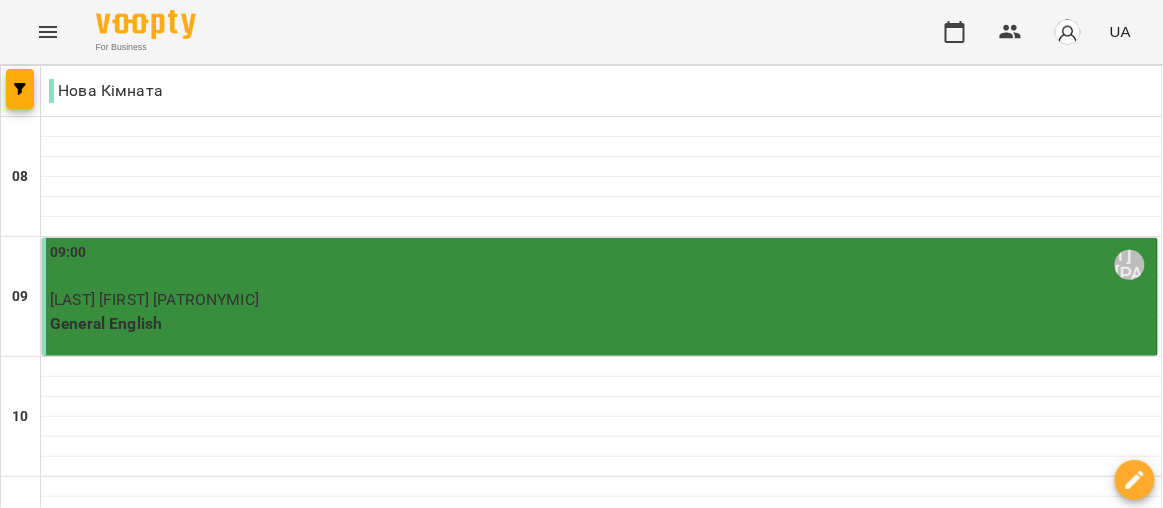 click at bounding box center [681, 2008] 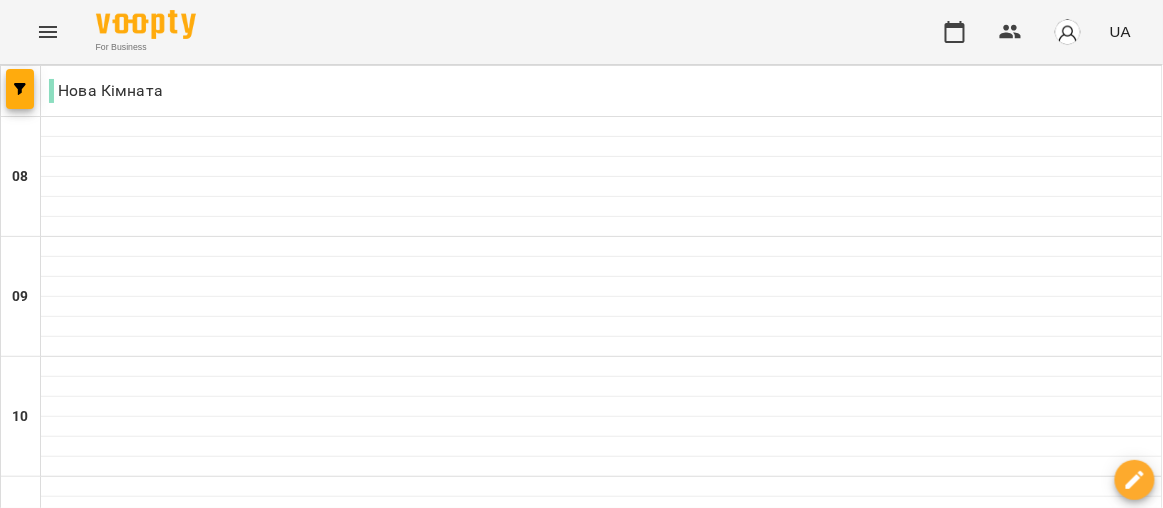 scroll, scrollTop: 52, scrollLeft: 0, axis: vertical 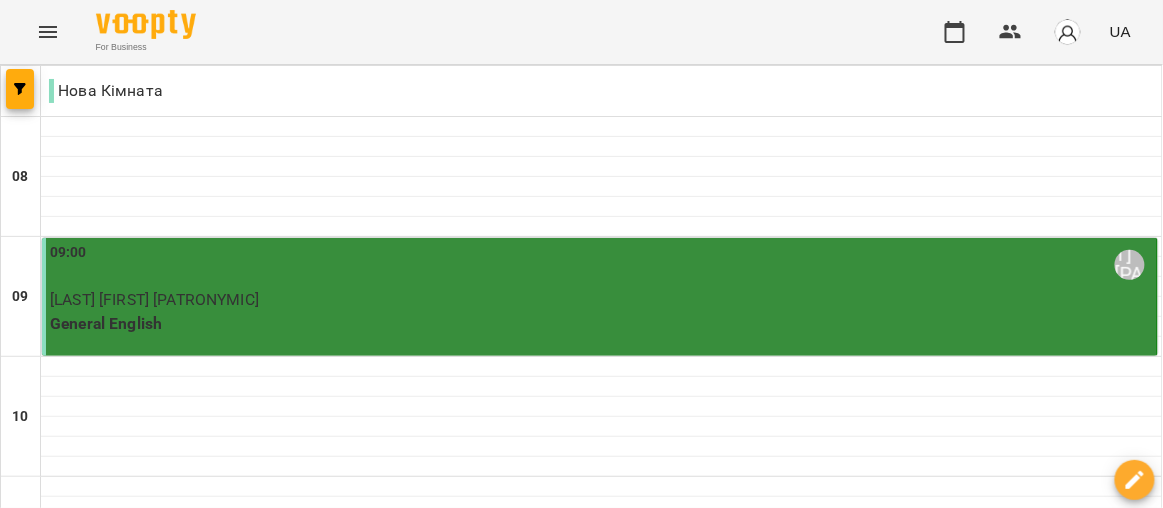drag, startPoint x: 346, startPoint y: 291, endPoint x: 738, endPoint y: 309, distance: 392.41306 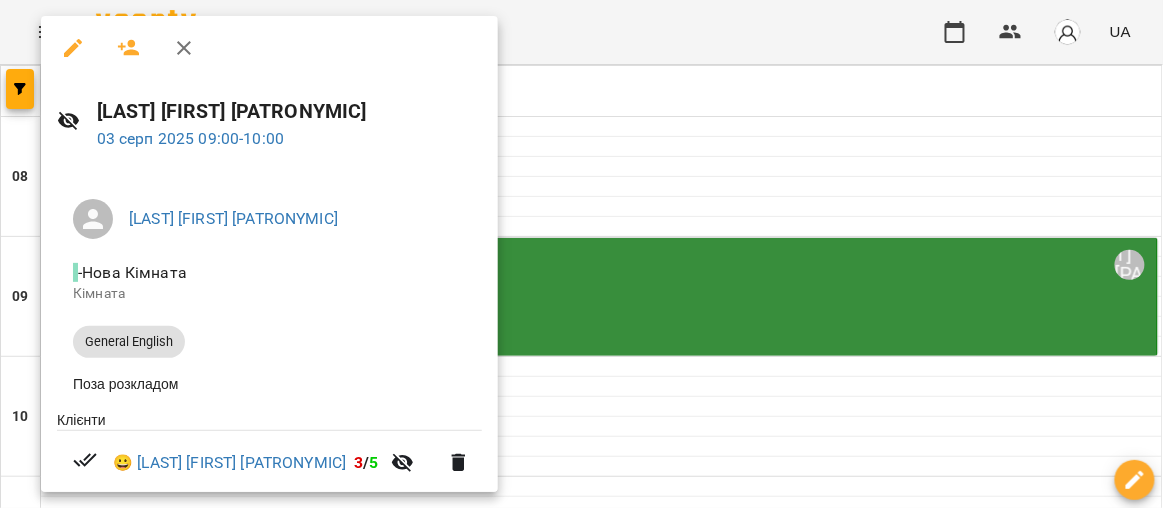 click at bounding box center [581, 254] 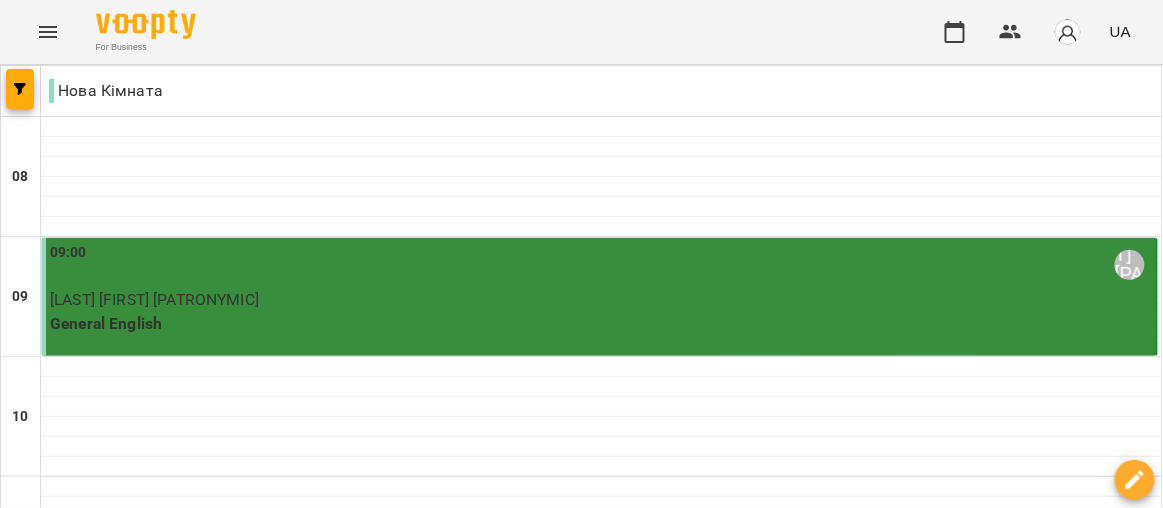 click on "General English" at bounding box center [601, 324] 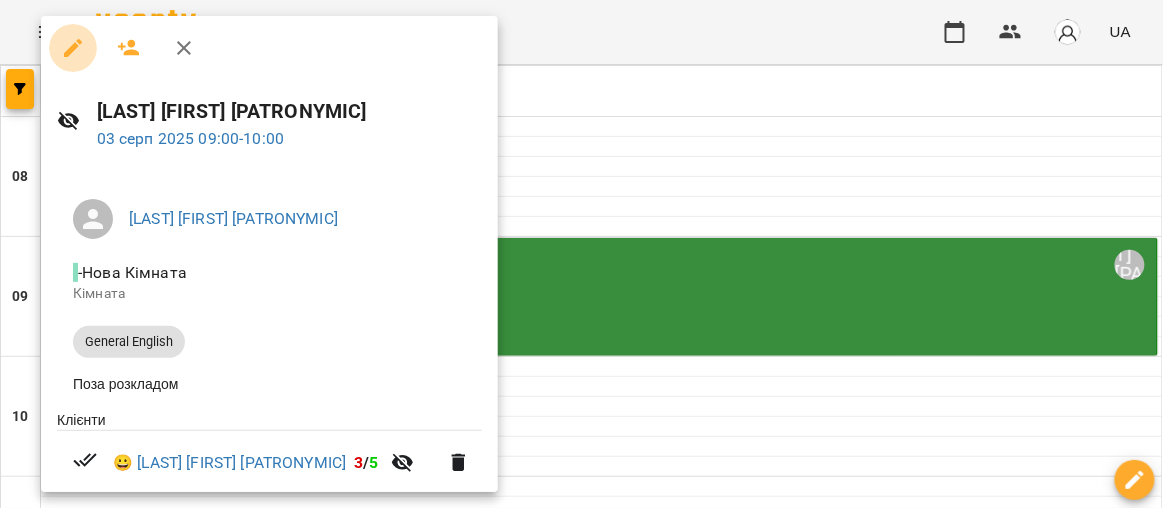 click 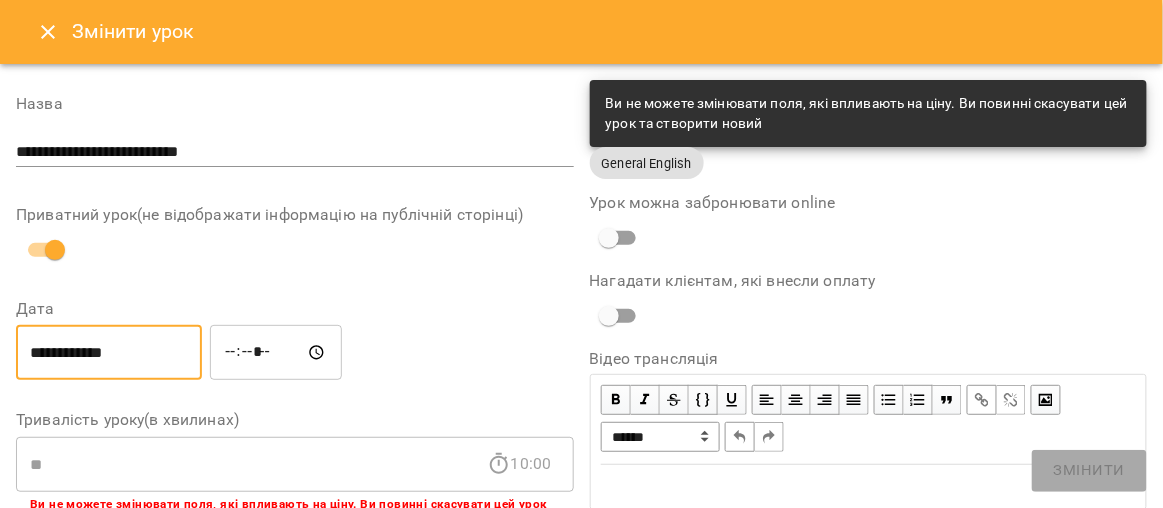 click on "**********" at bounding box center [109, 353] 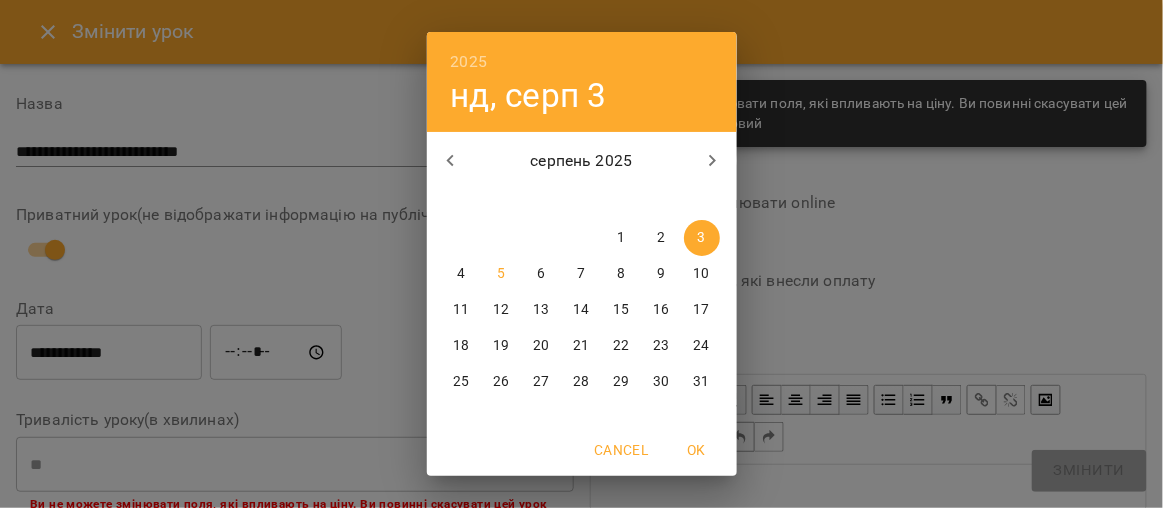 click on "4" at bounding box center [462, 274] 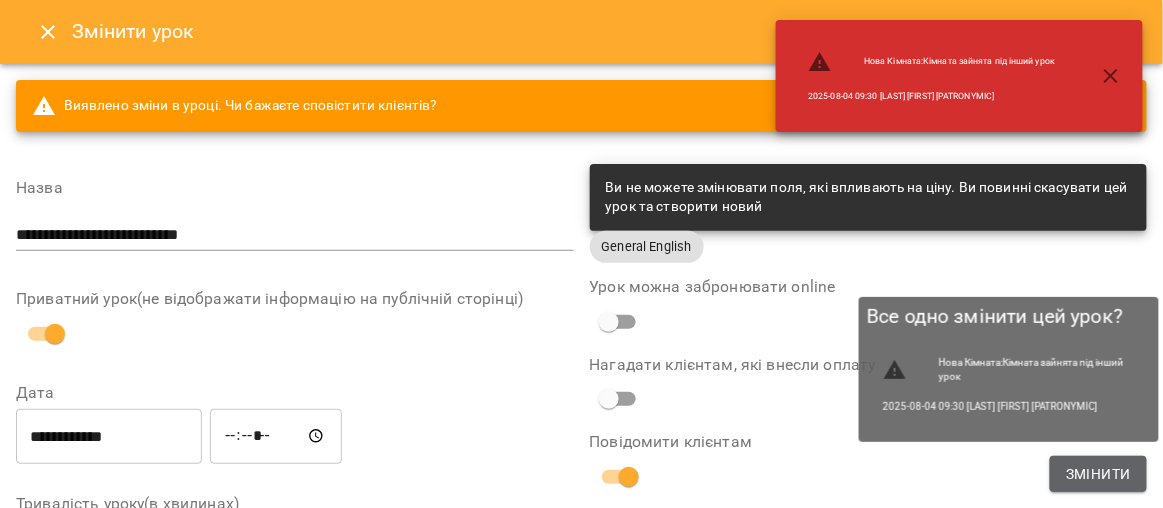 click on "Змінити" at bounding box center (1098, 474) 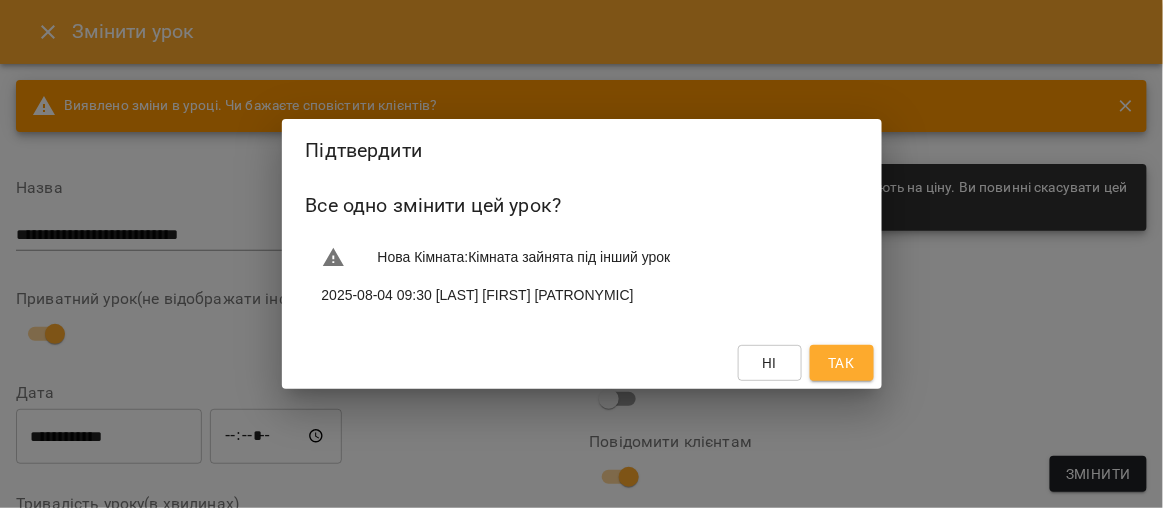 click on "Так" at bounding box center [841, 363] 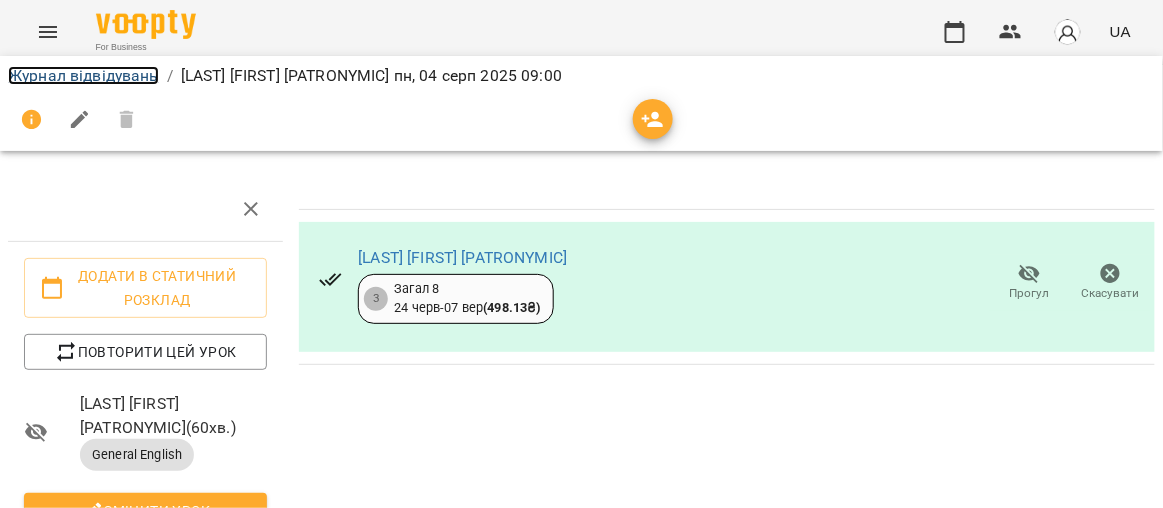 click on "Журнал відвідувань" at bounding box center (83, 75) 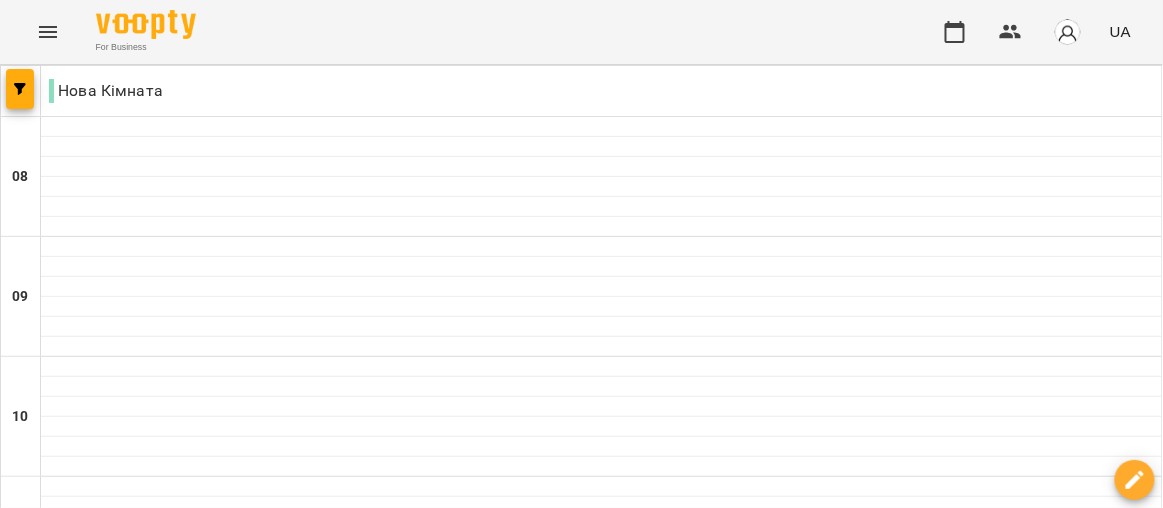 click at bounding box center [681, 2008] 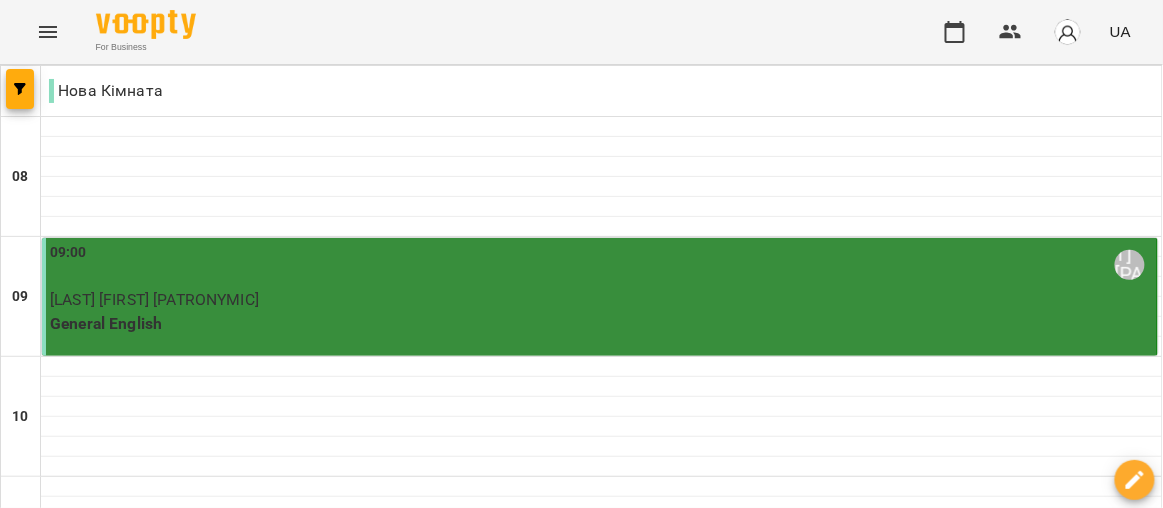 scroll, scrollTop: 1108, scrollLeft: 0, axis: vertical 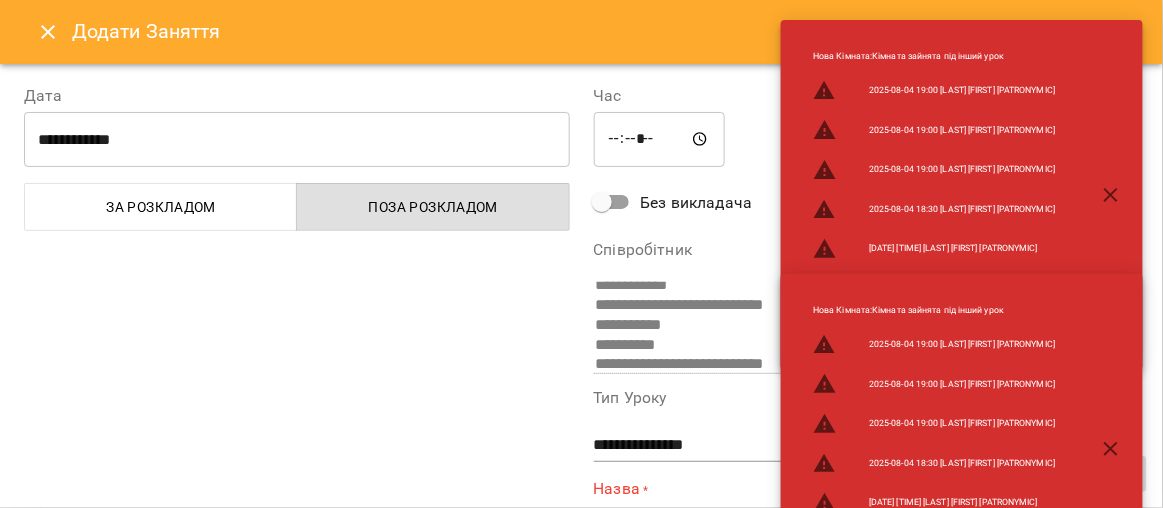 click on "*****" at bounding box center [660, 140] 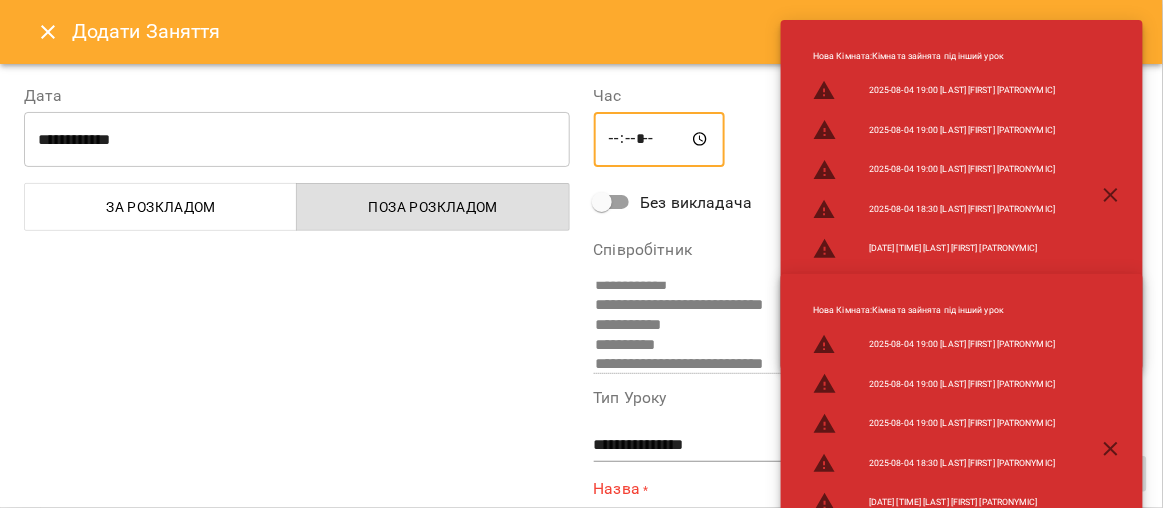 click on "*****" at bounding box center [660, 140] 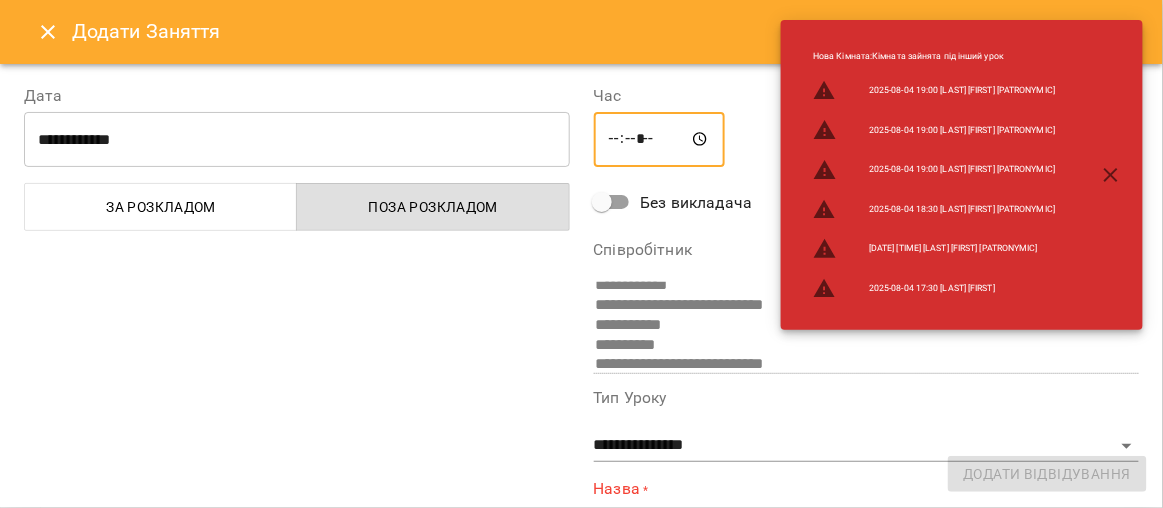 type on "*****" 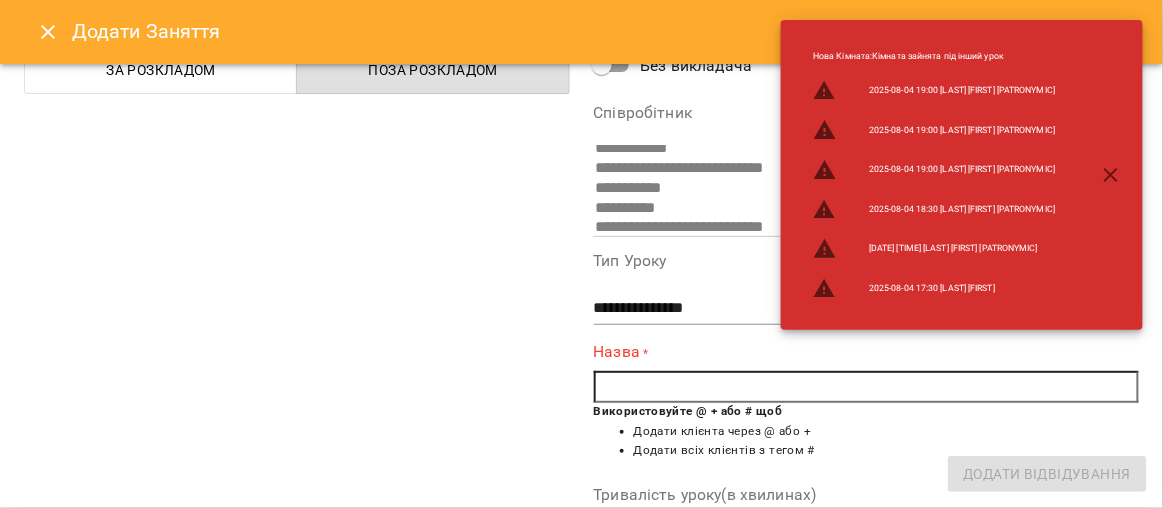 scroll, scrollTop: 136, scrollLeft: 0, axis: vertical 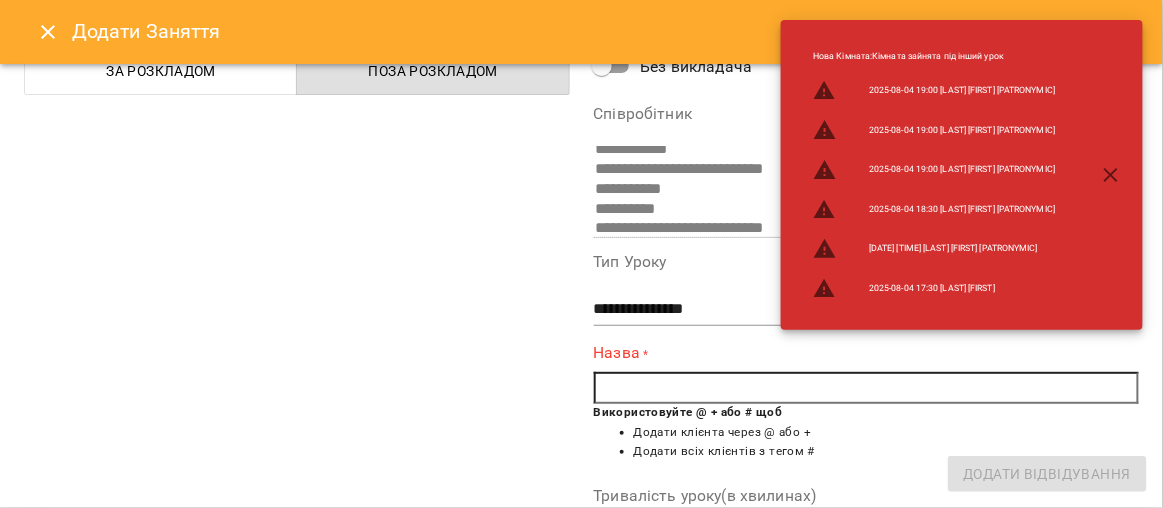 click at bounding box center [867, 388] 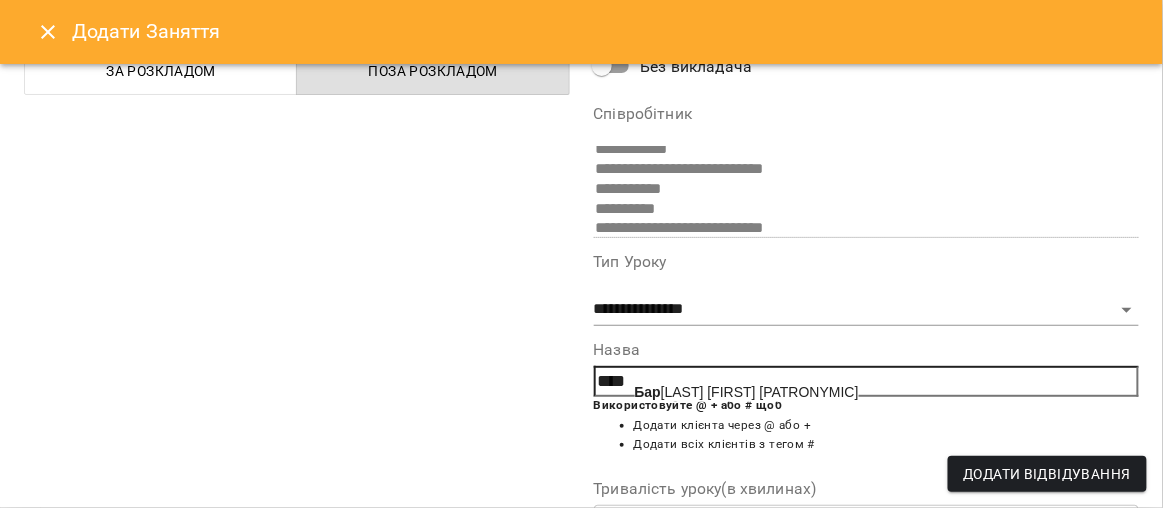 click on "Бар ба Марина Іванівна" at bounding box center [747, 392] 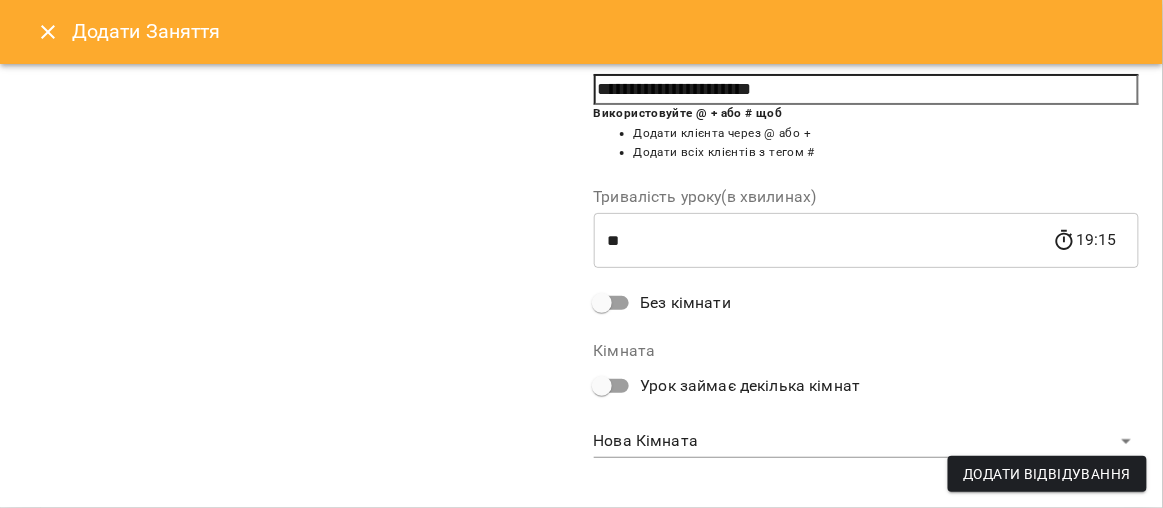 scroll, scrollTop: 444, scrollLeft: 0, axis: vertical 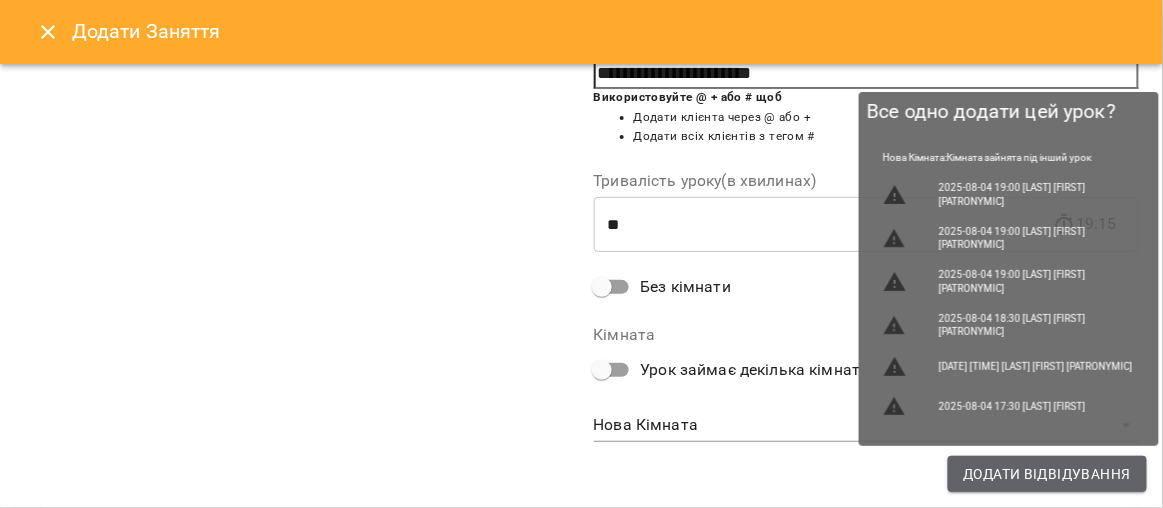 click on "Додати Відвідування" at bounding box center (1047, 474) 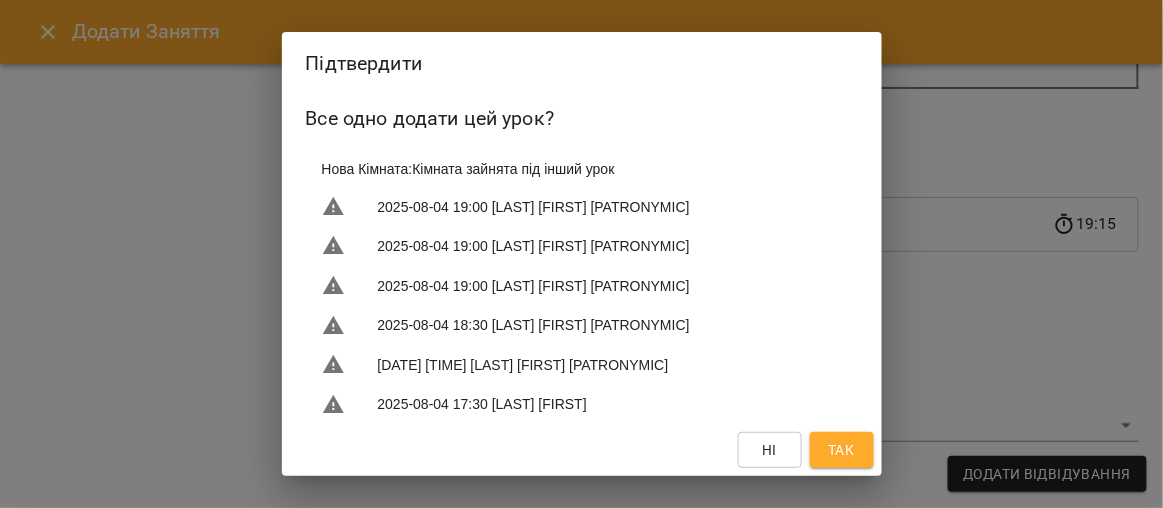click on "Так" at bounding box center [841, 450] 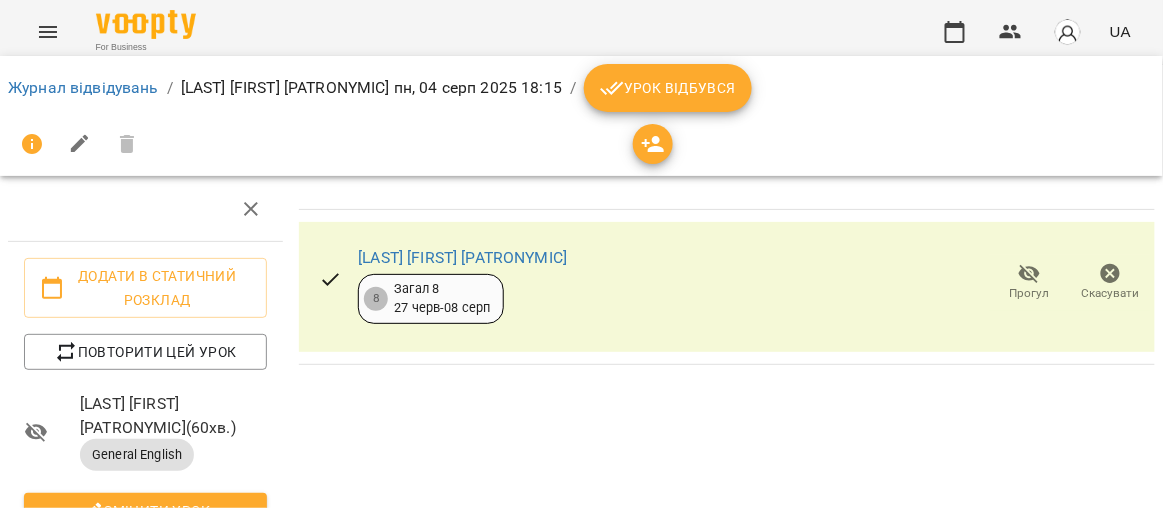 click on "Урок відбувся" at bounding box center (668, 88) 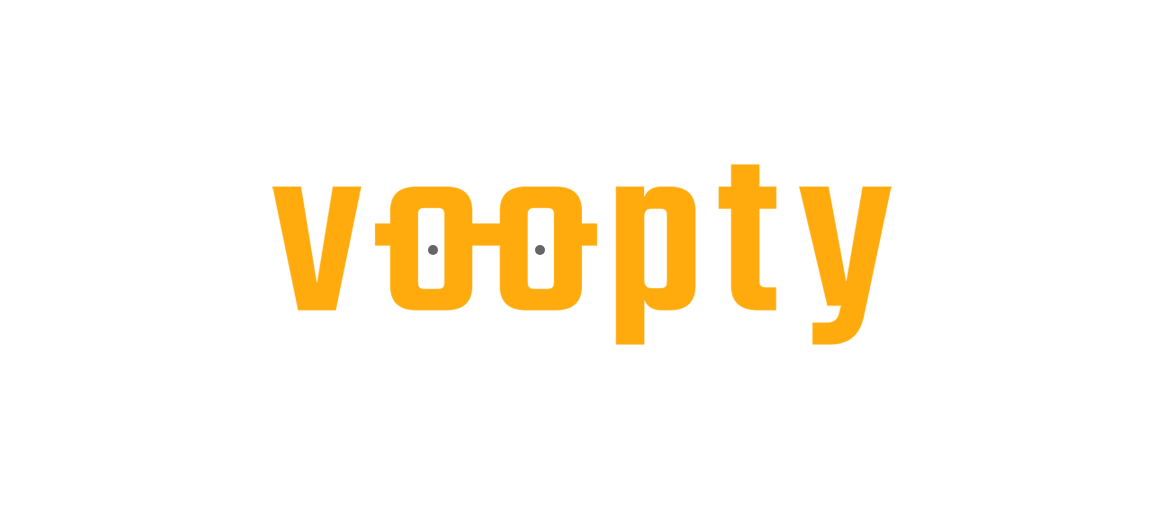 scroll, scrollTop: 0, scrollLeft: 0, axis: both 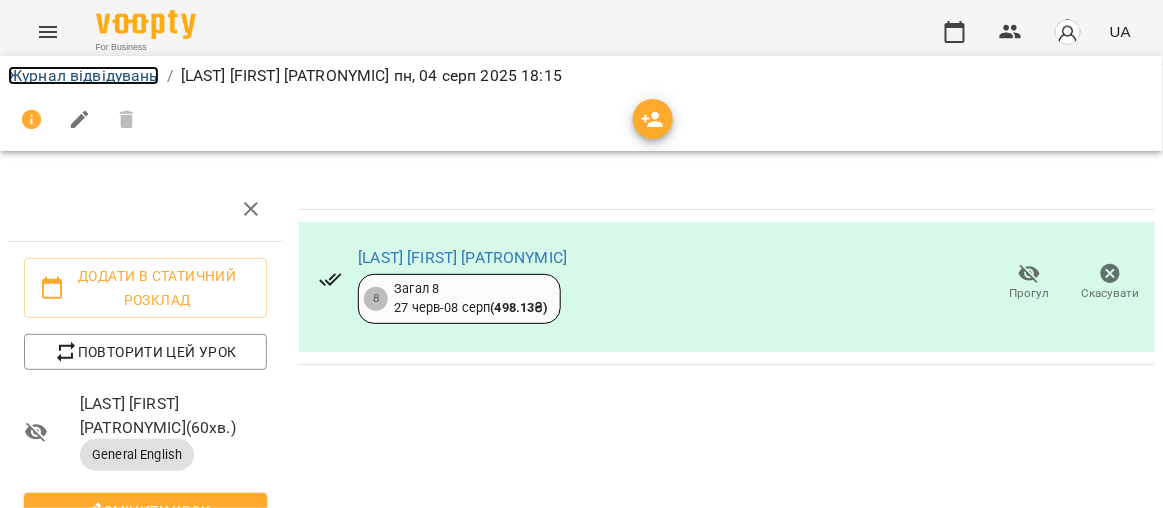 click on "Журнал відвідувань" at bounding box center (83, 75) 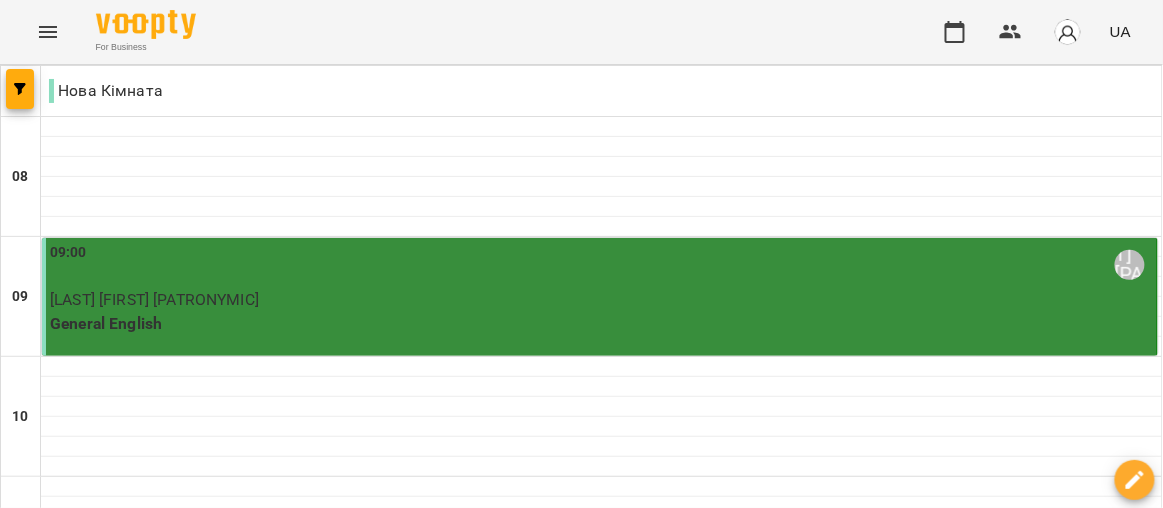 scroll, scrollTop: 1269, scrollLeft: 0, axis: vertical 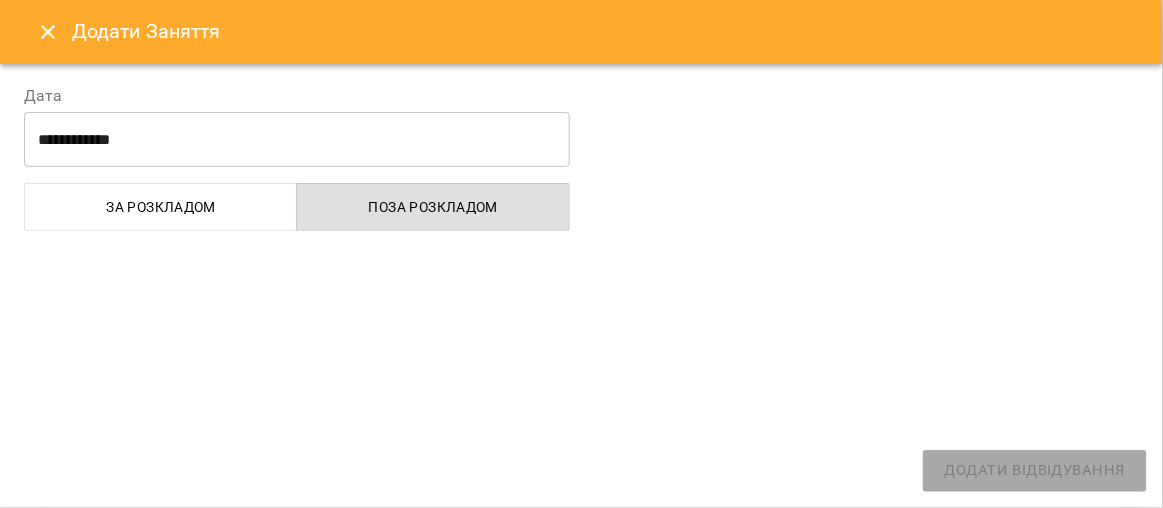 select on "**********" 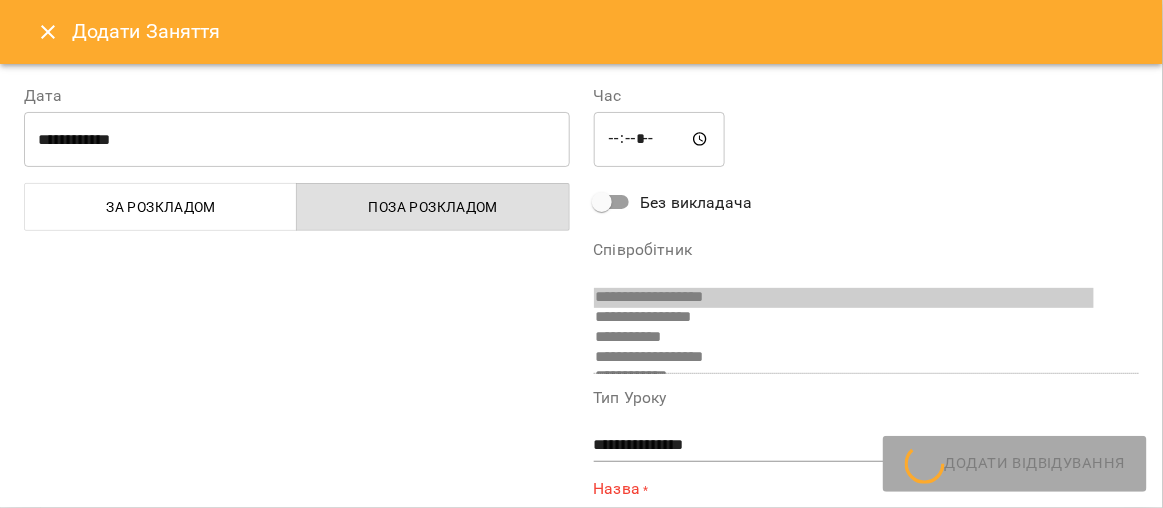 scroll, scrollTop: 270, scrollLeft: 0, axis: vertical 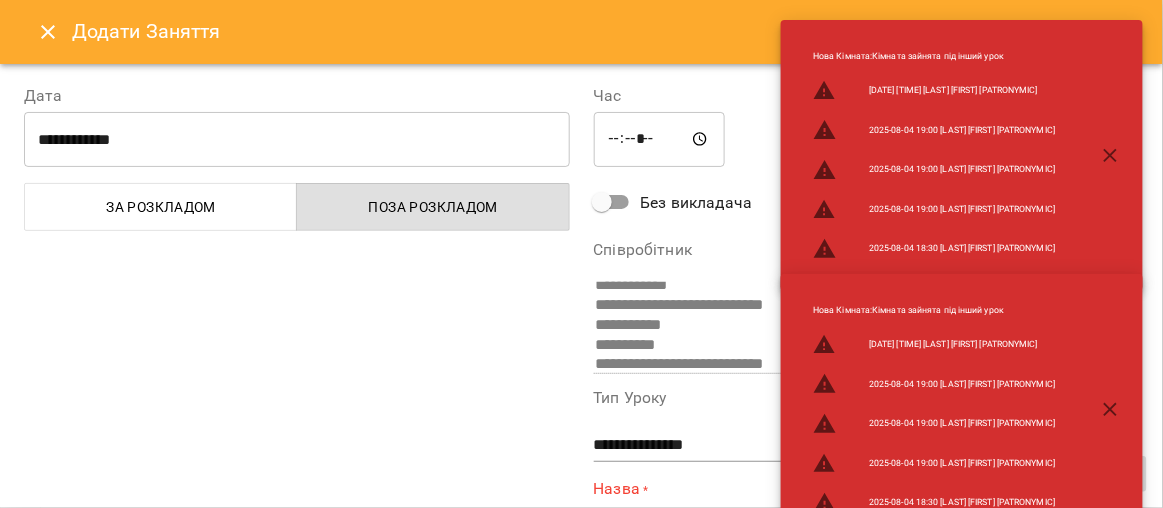 click on "*****" at bounding box center [660, 140] 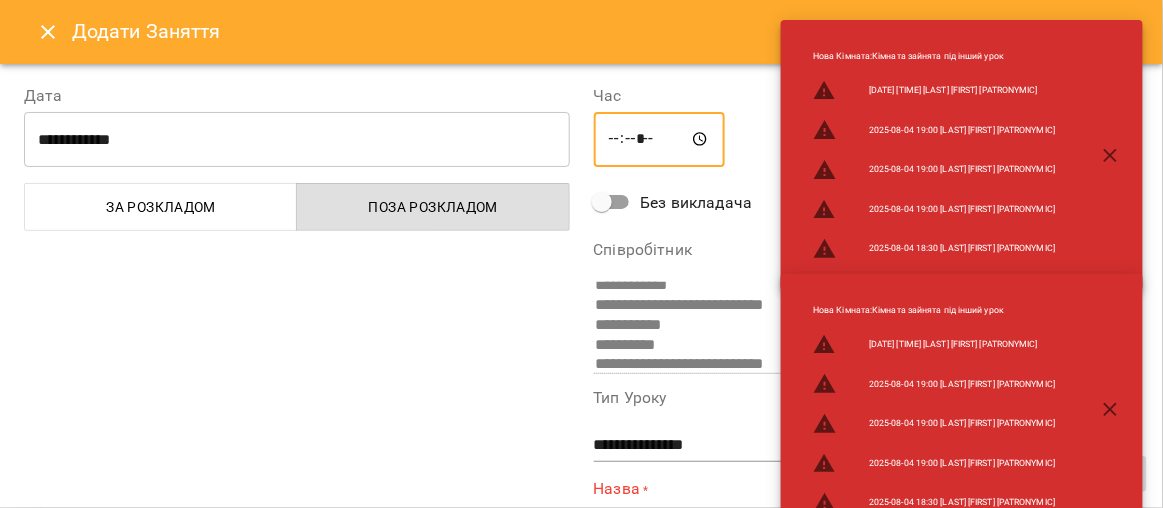 click on "*****" at bounding box center (660, 140) 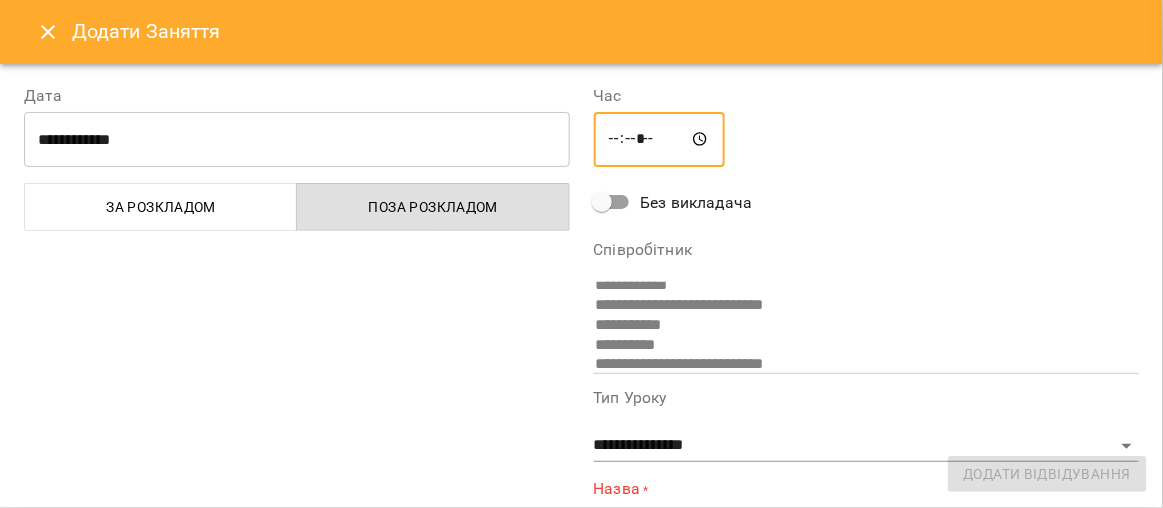 type on "*****" 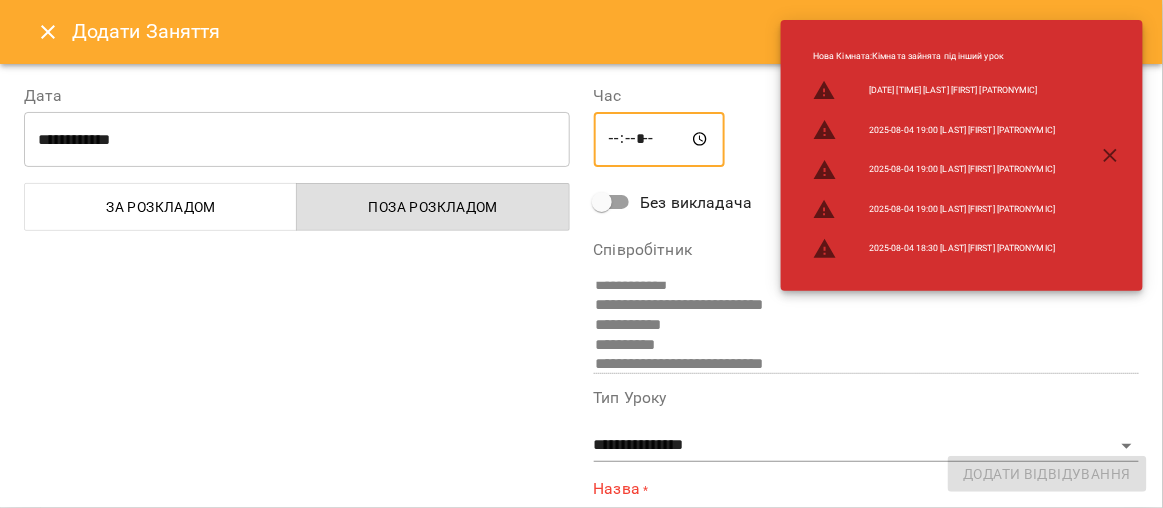 scroll, scrollTop: 130, scrollLeft: 0, axis: vertical 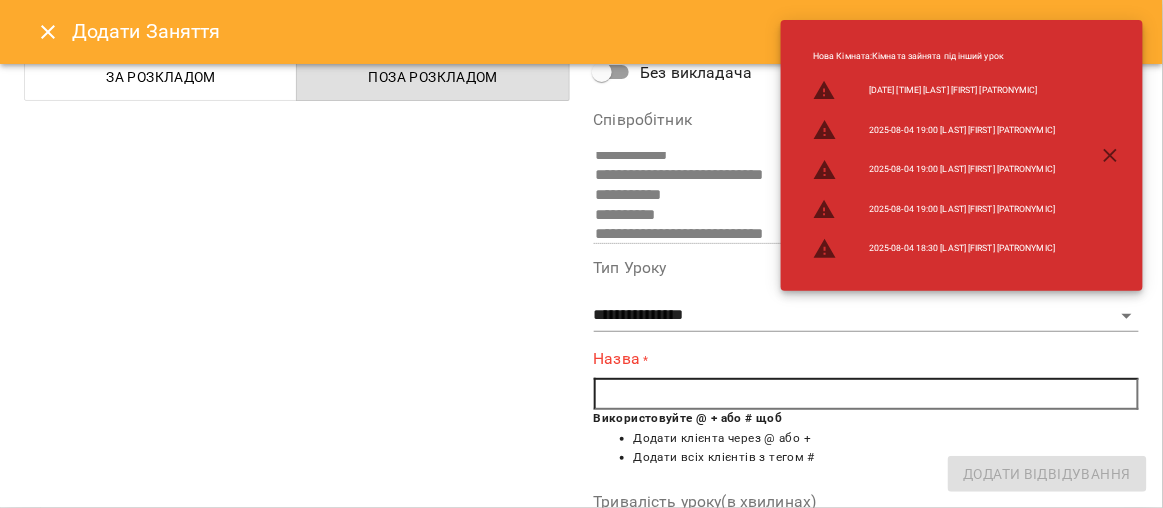 click at bounding box center (867, 394) 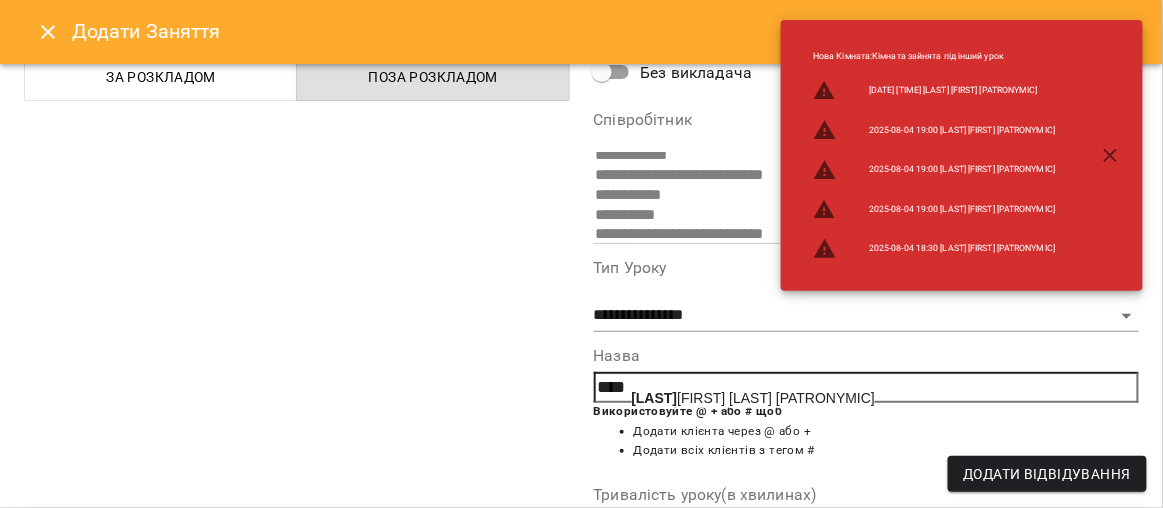 click on "Гуй ван Богдана Любомирівна" at bounding box center [754, 398] 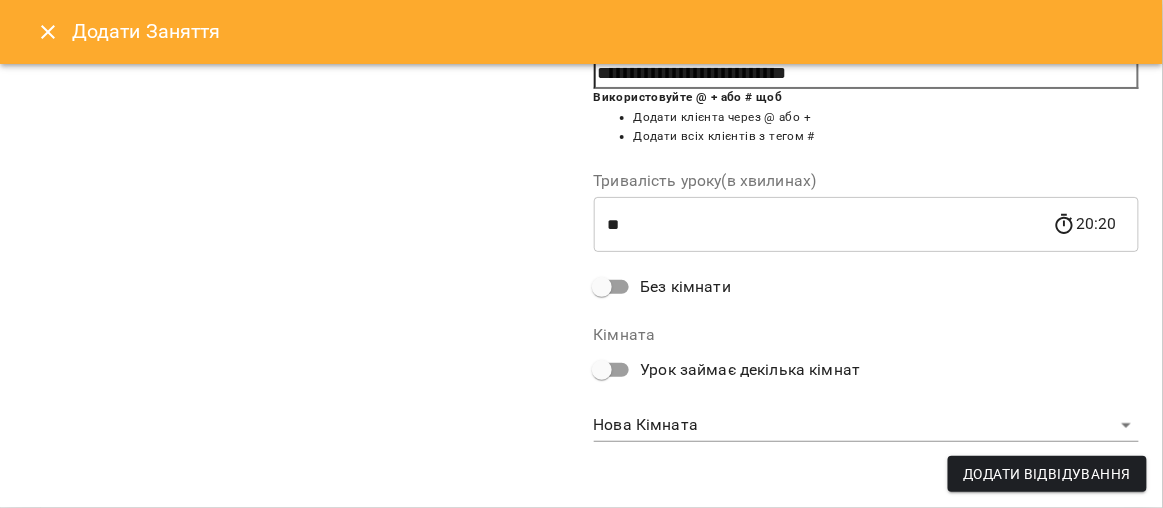 scroll, scrollTop: 444, scrollLeft: 0, axis: vertical 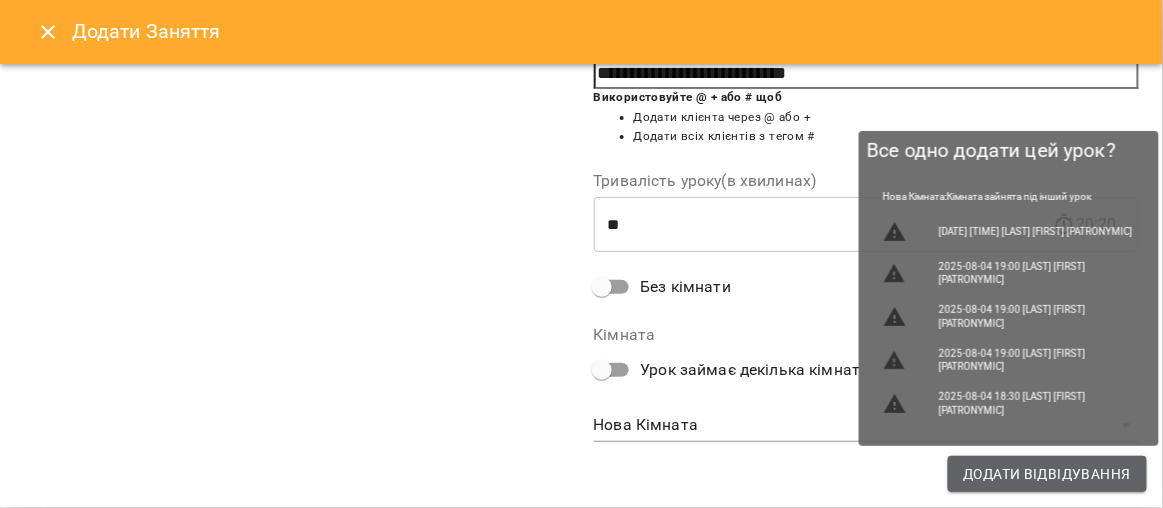 click on "Додати Відвідування" at bounding box center [1047, 474] 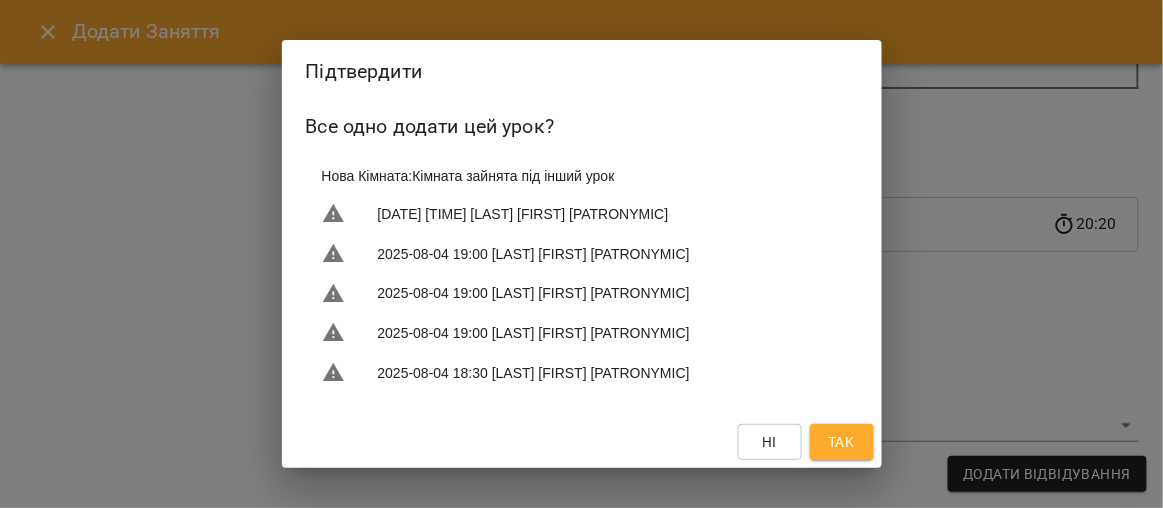 click on "Ні Так" at bounding box center (582, 442) 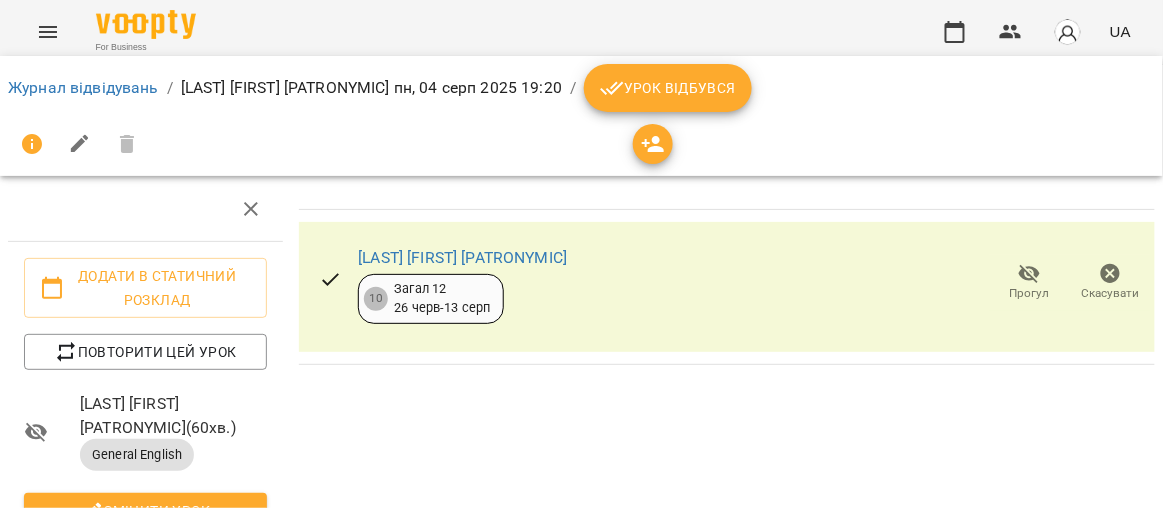 click on "Урок відбувся" at bounding box center (668, 88) 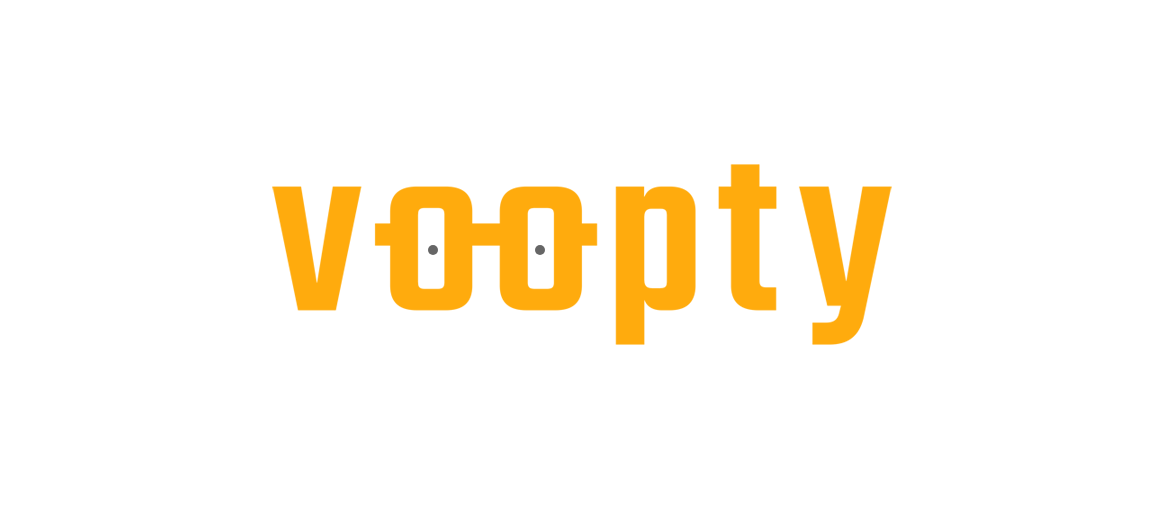 scroll, scrollTop: 0, scrollLeft: 0, axis: both 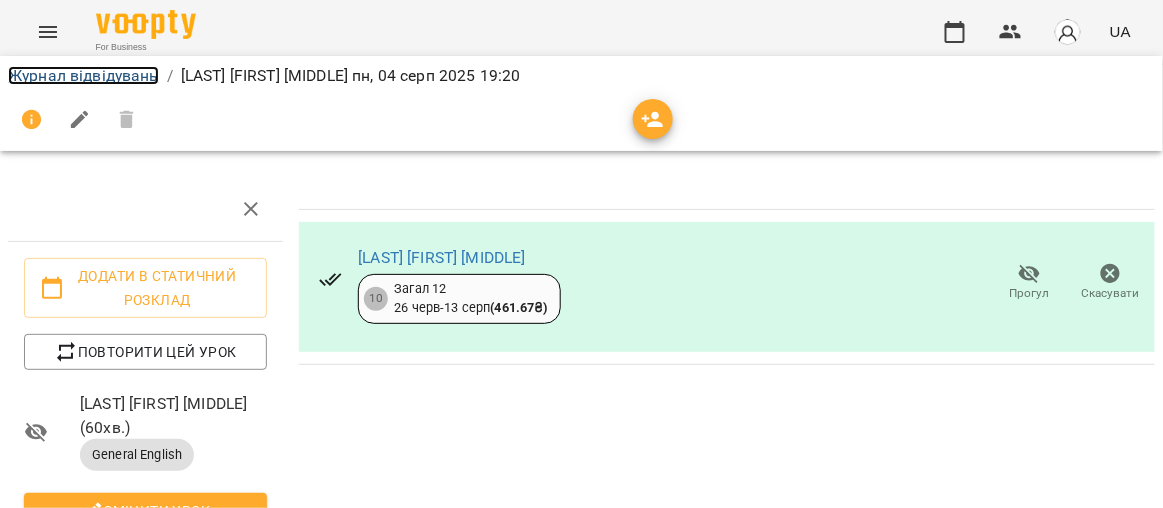 click on "Журнал відвідувань" at bounding box center [83, 75] 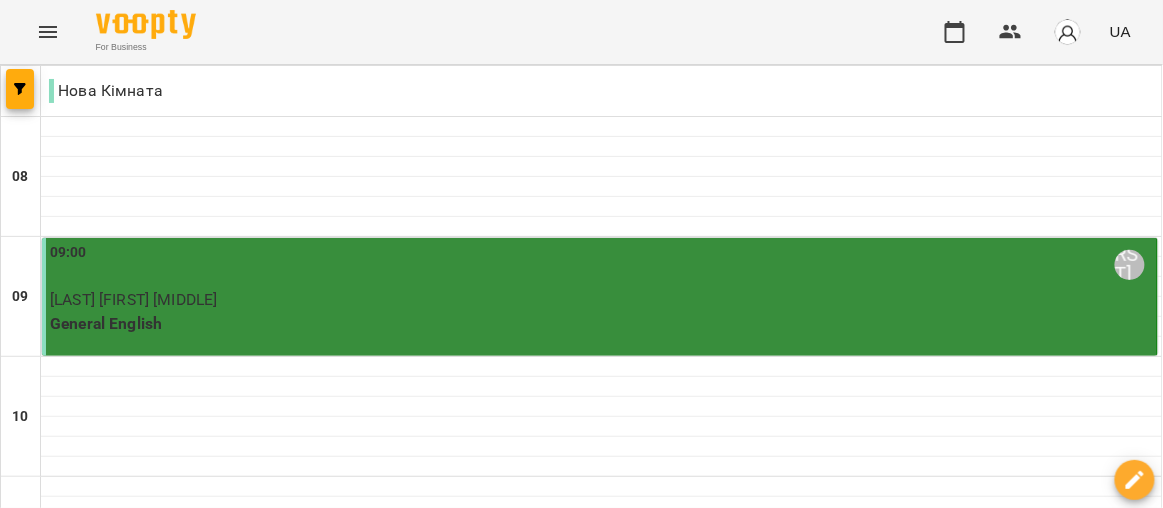 scroll, scrollTop: 84, scrollLeft: 0, axis: vertical 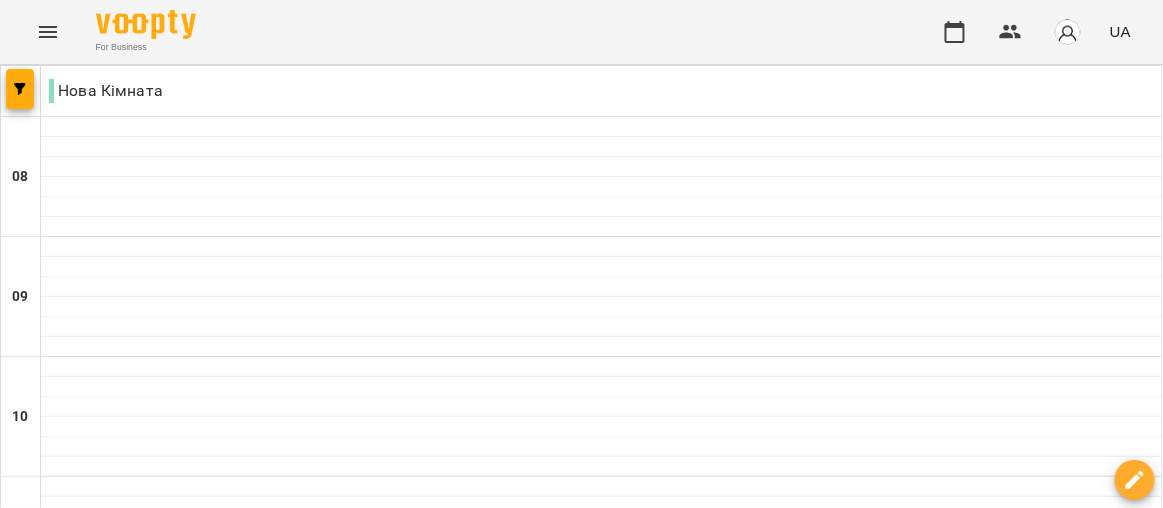 click at bounding box center [601, 607] 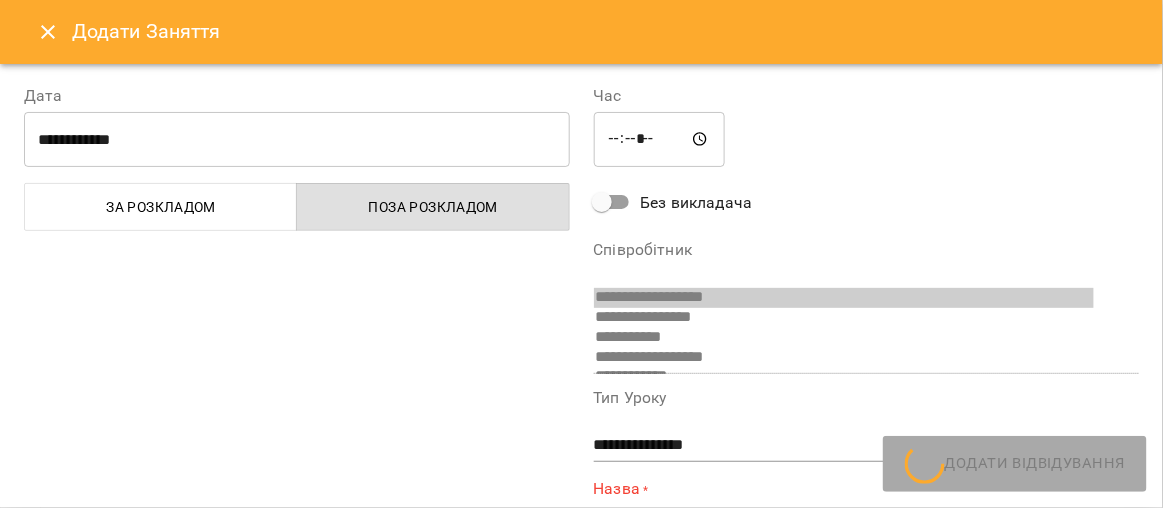 scroll, scrollTop: 270, scrollLeft: 0, axis: vertical 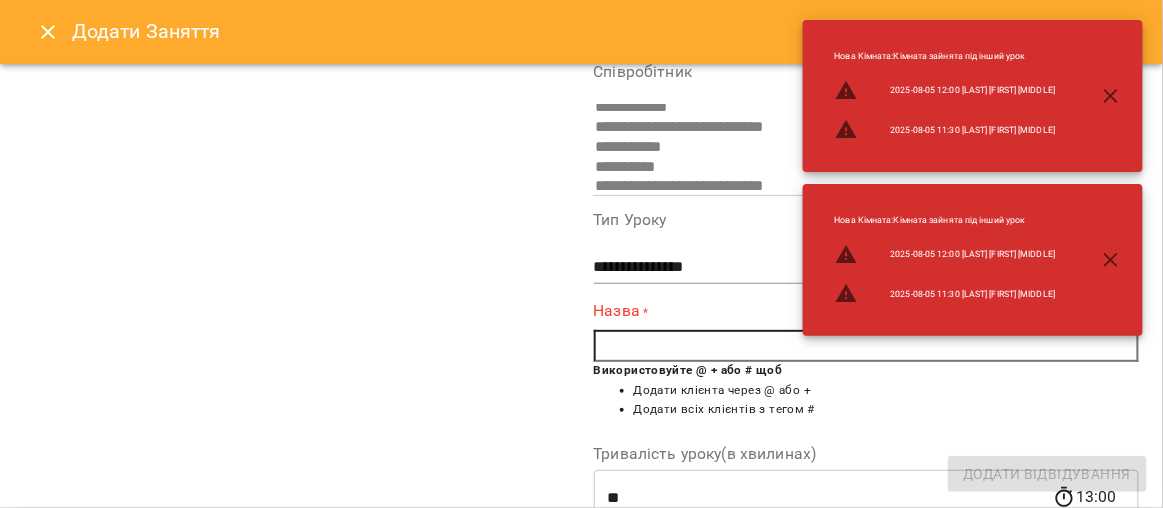 click at bounding box center (867, 346) 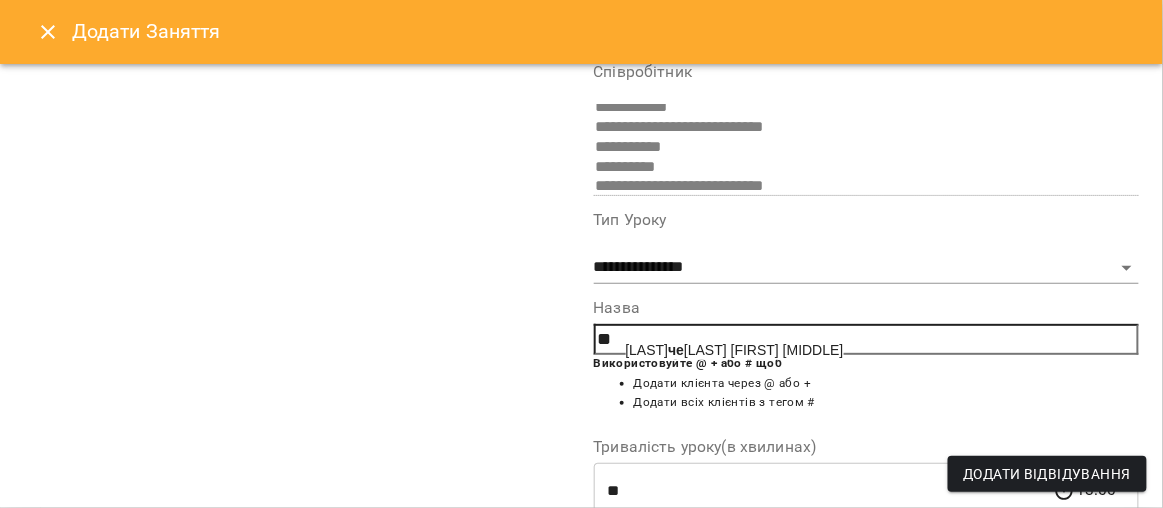 type on "*" 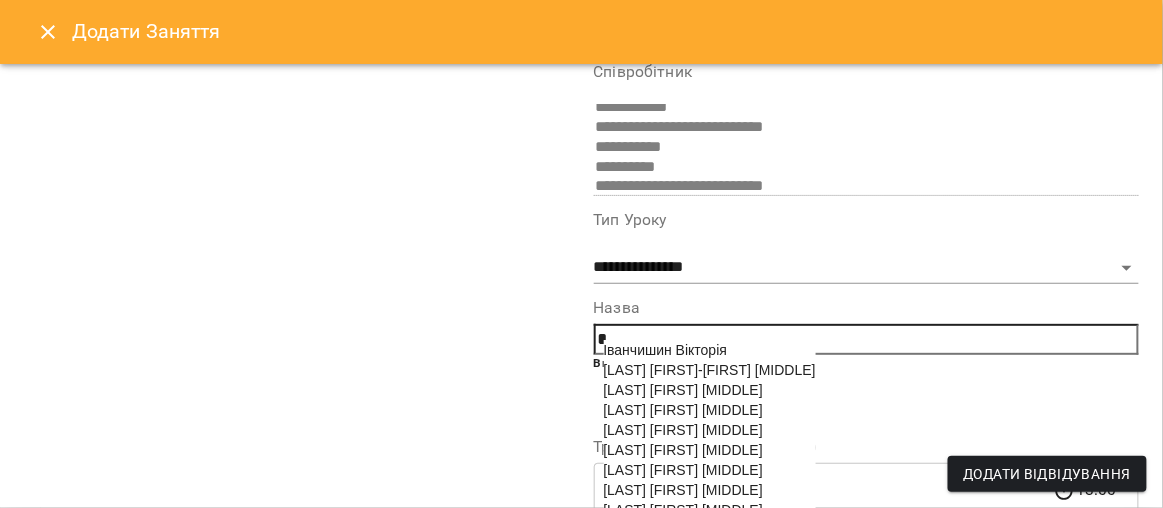 scroll, scrollTop: 0, scrollLeft: 0, axis: both 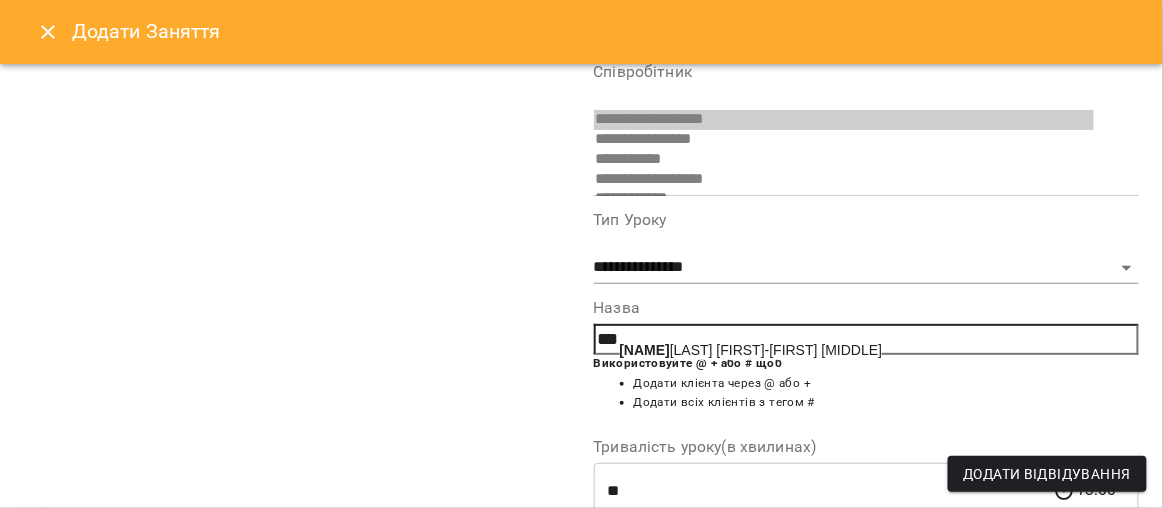 click on "Іп політова Анна-Марія Артемівна" at bounding box center [751, 350] 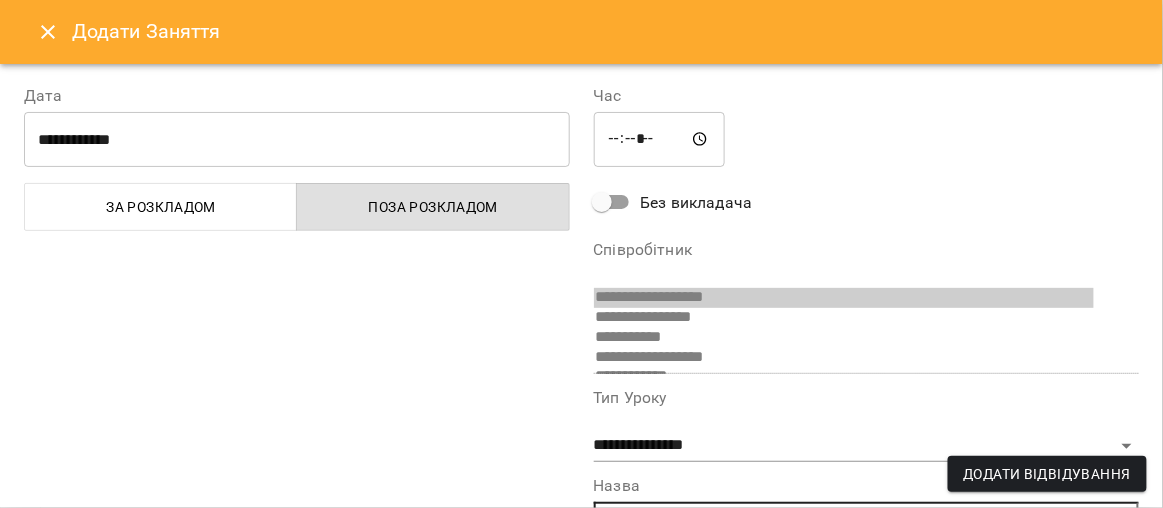 scroll, scrollTop: 1, scrollLeft: 0, axis: vertical 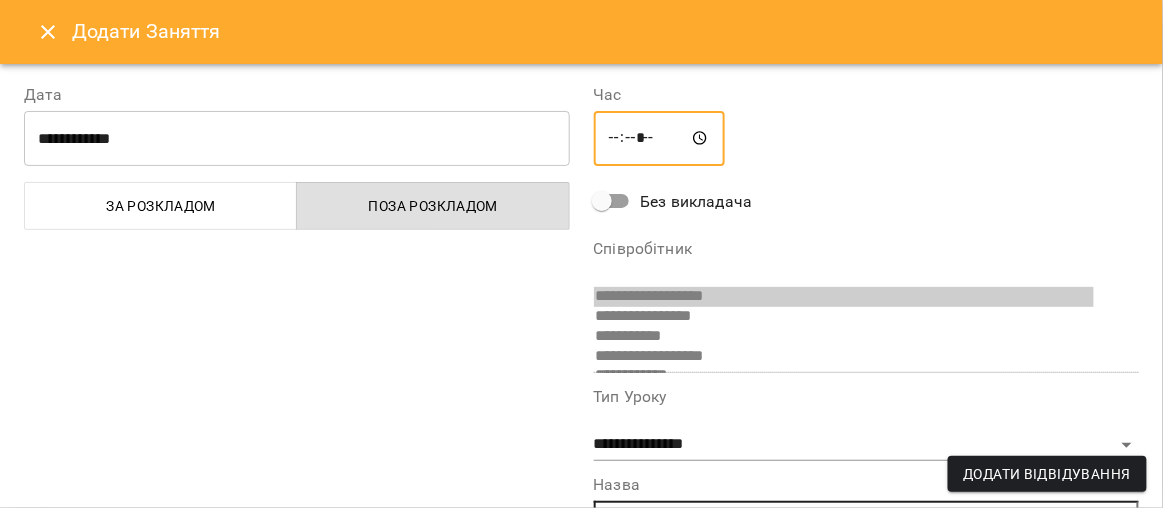 click on "*****" at bounding box center (660, 139) 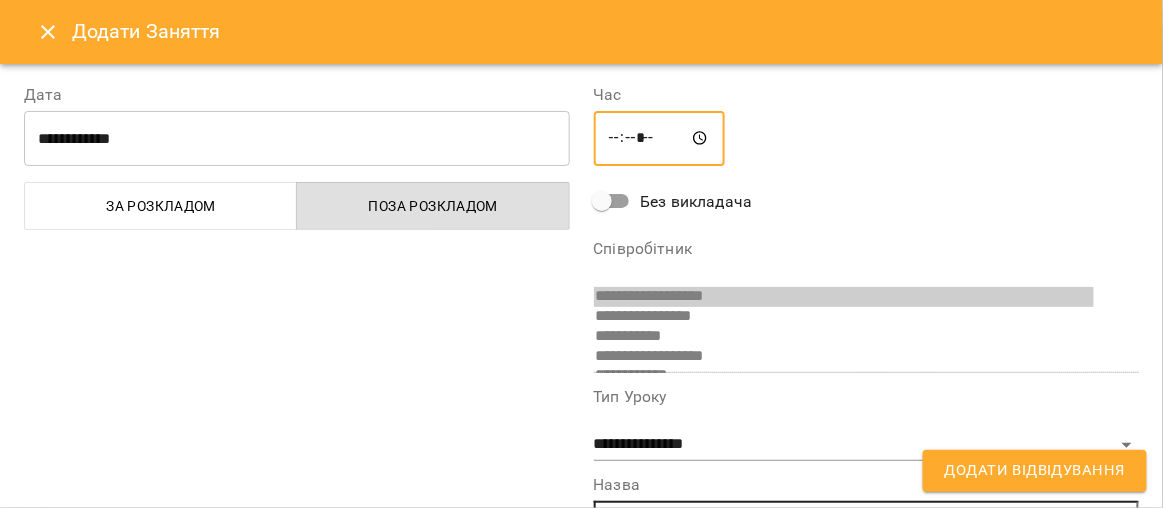 click on "*****" at bounding box center (660, 139) 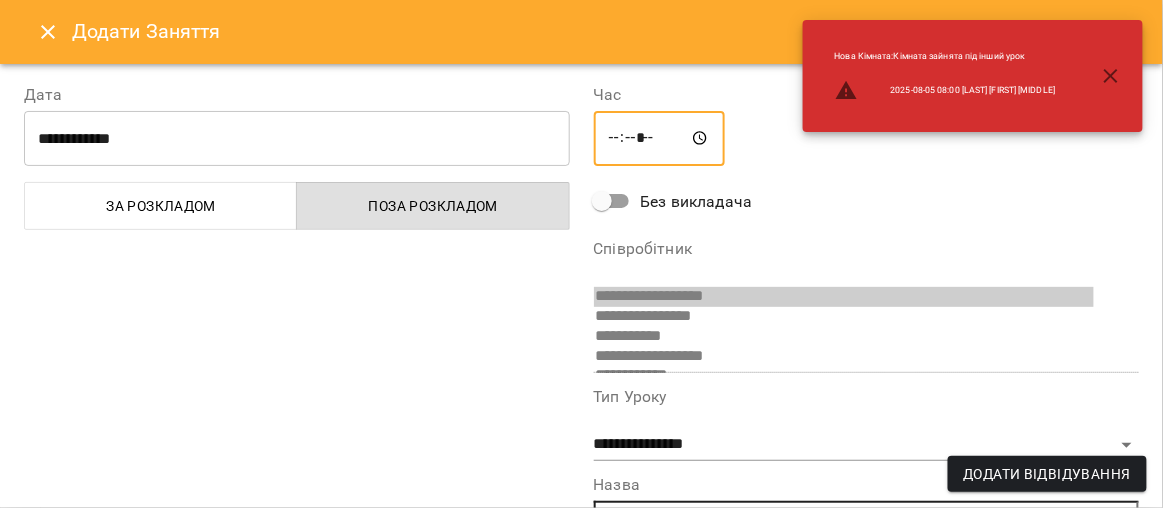 click on "*****" at bounding box center (660, 139) 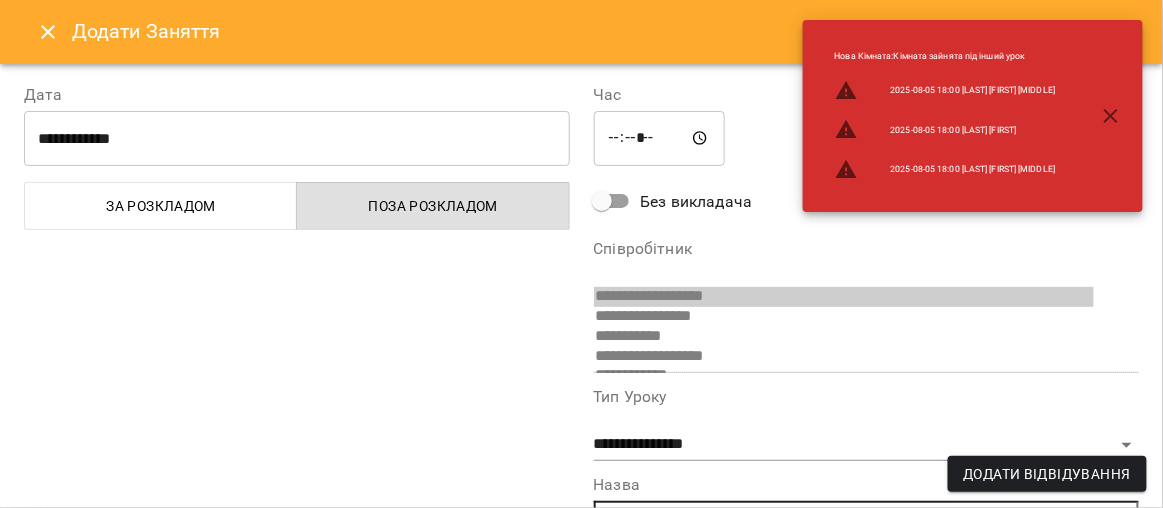 click on "***** ​" at bounding box center (867, 139) 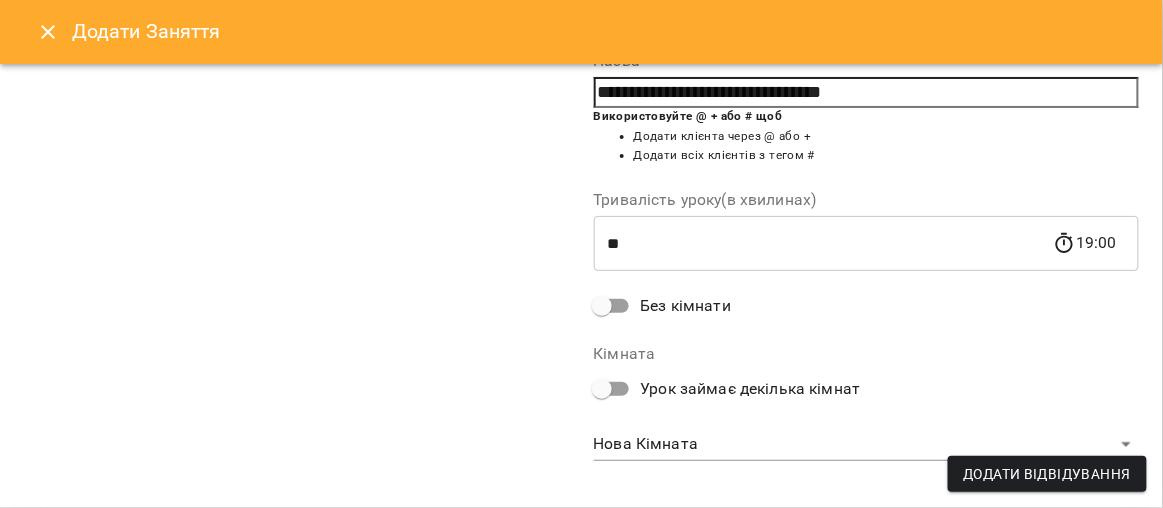scroll, scrollTop: 426, scrollLeft: 0, axis: vertical 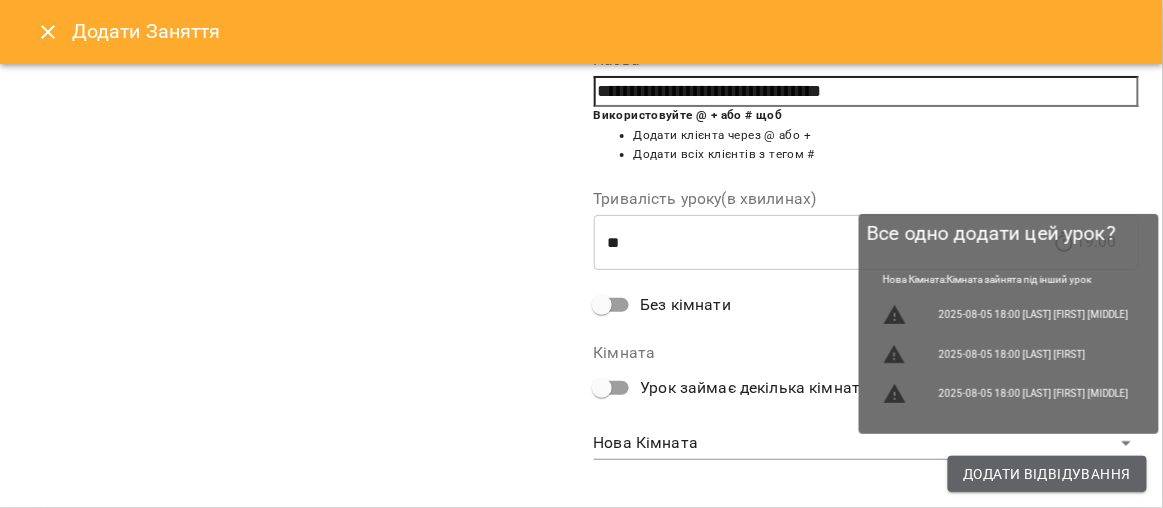 click on "Додати Відвідування" at bounding box center (1047, 474) 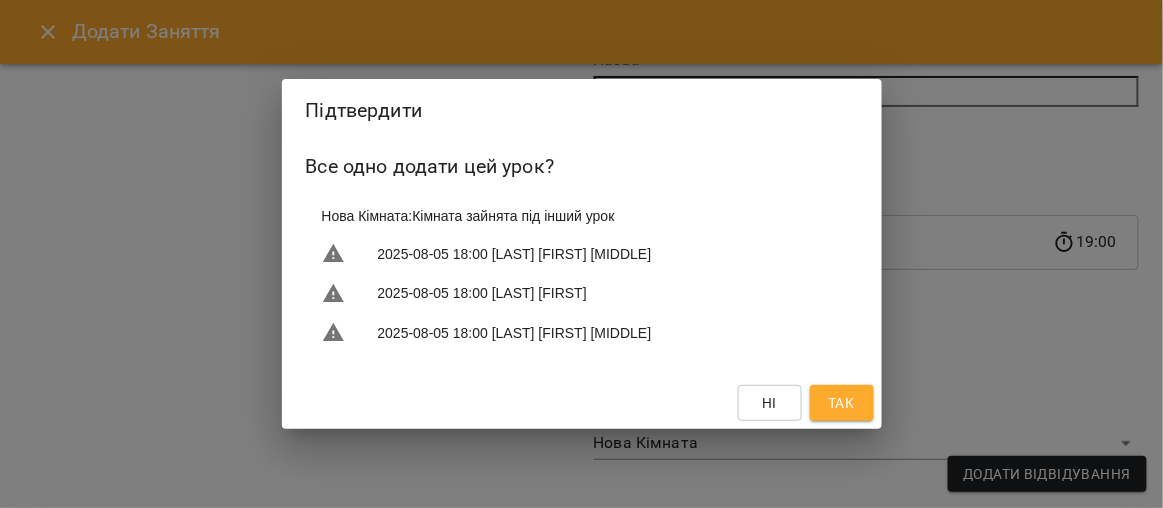 click on "Так" at bounding box center [841, 403] 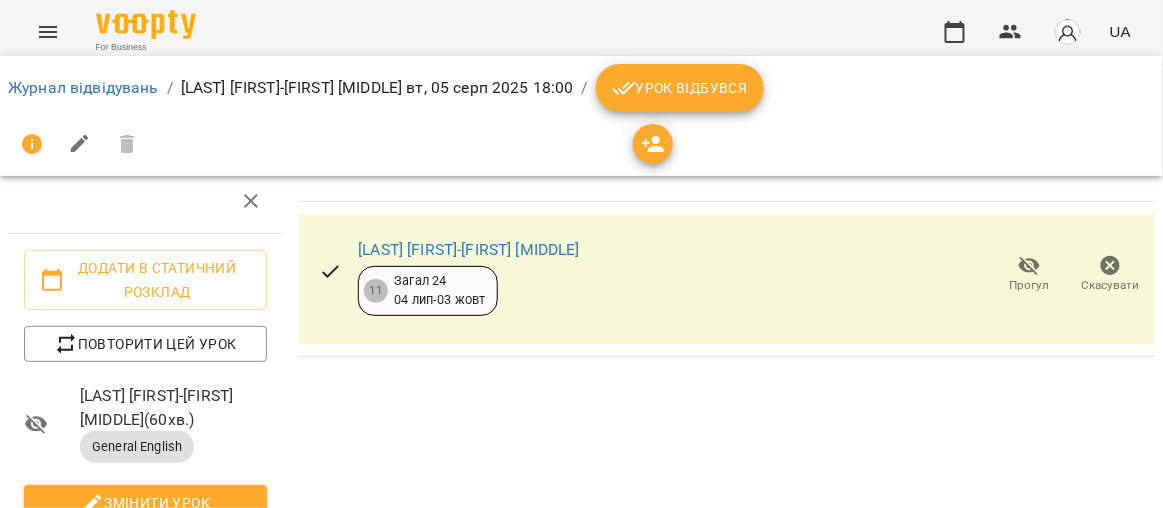 scroll, scrollTop: 0, scrollLeft: 0, axis: both 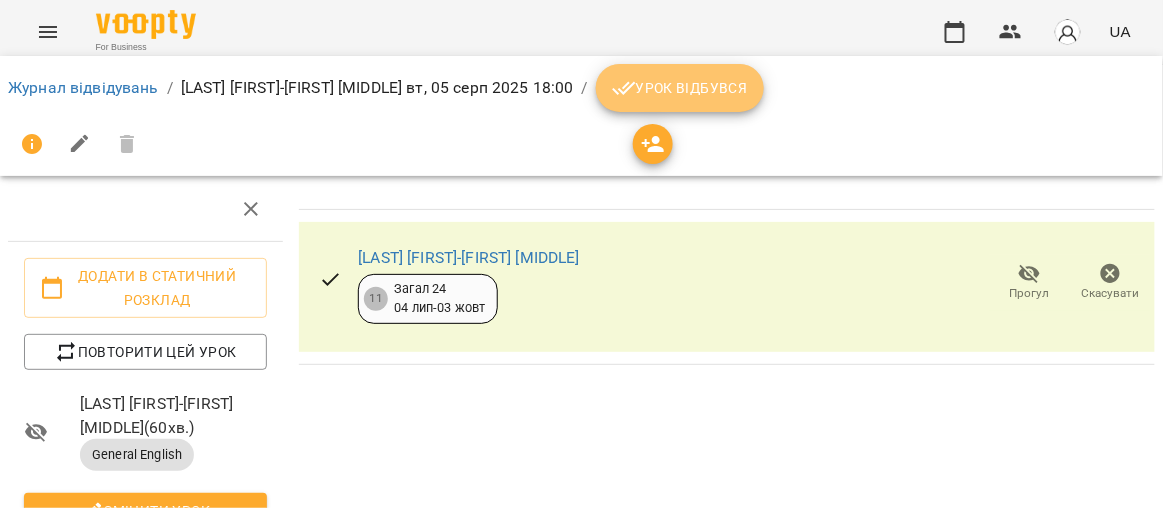 click on "Урок відбувся" at bounding box center (680, 88) 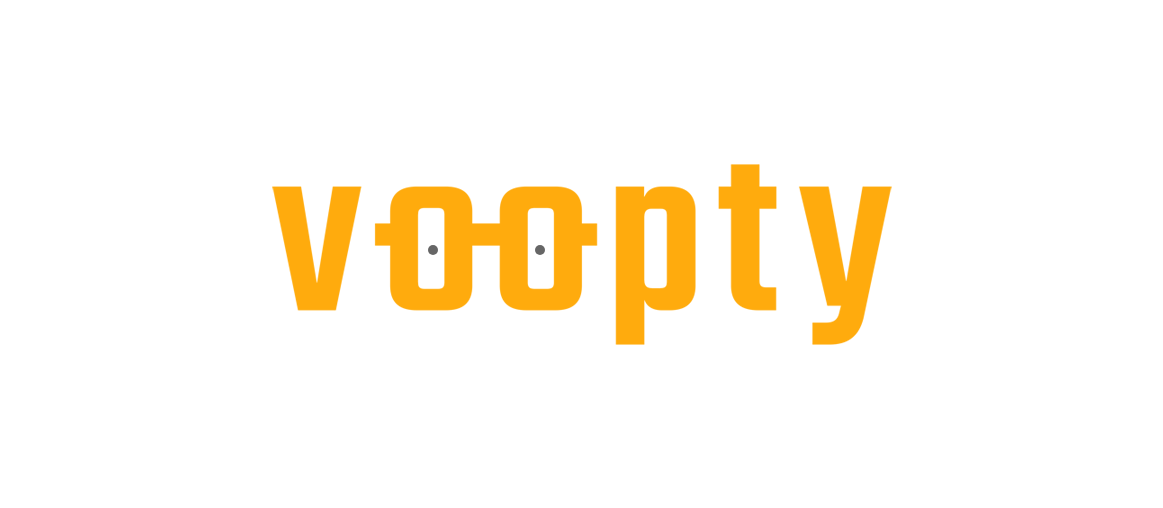 scroll, scrollTop: 0, scrollLeft: 0, axis: both 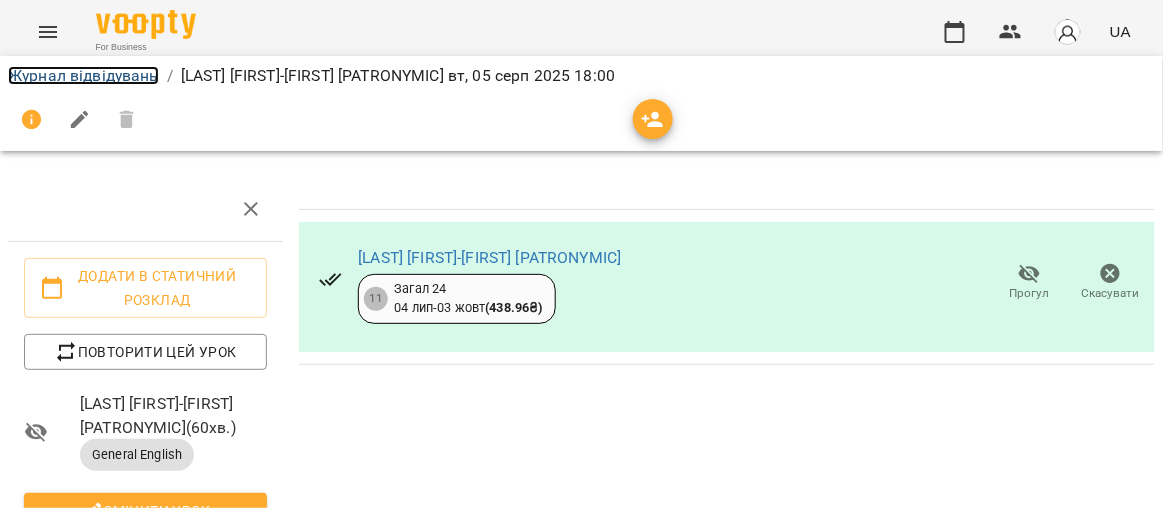 click on "Журнал відвідувань" at bounding box center [83, 75] 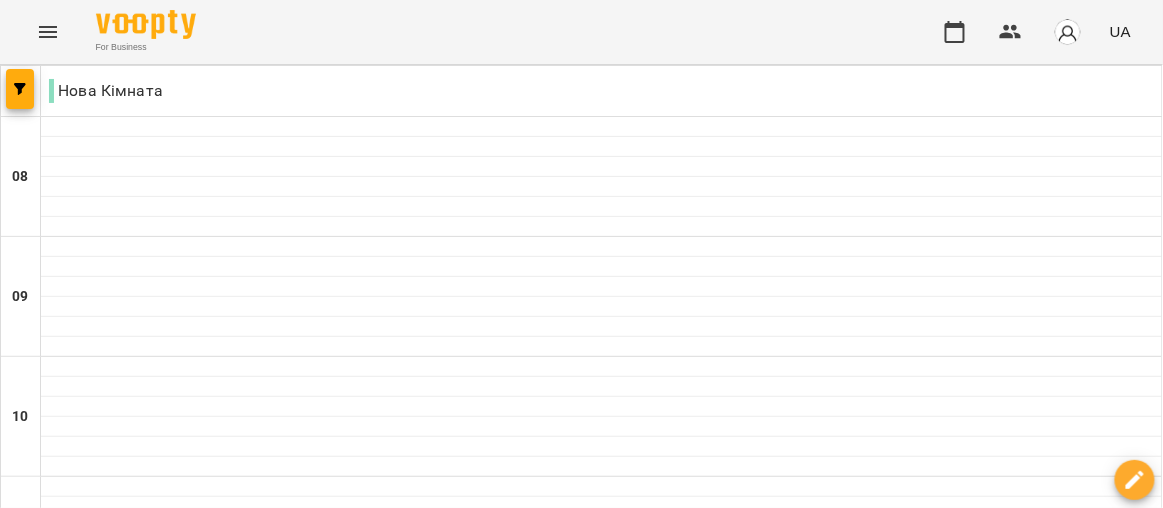 scroll, scrollTop: 1278, scrollLeft: 0, axis: vertical 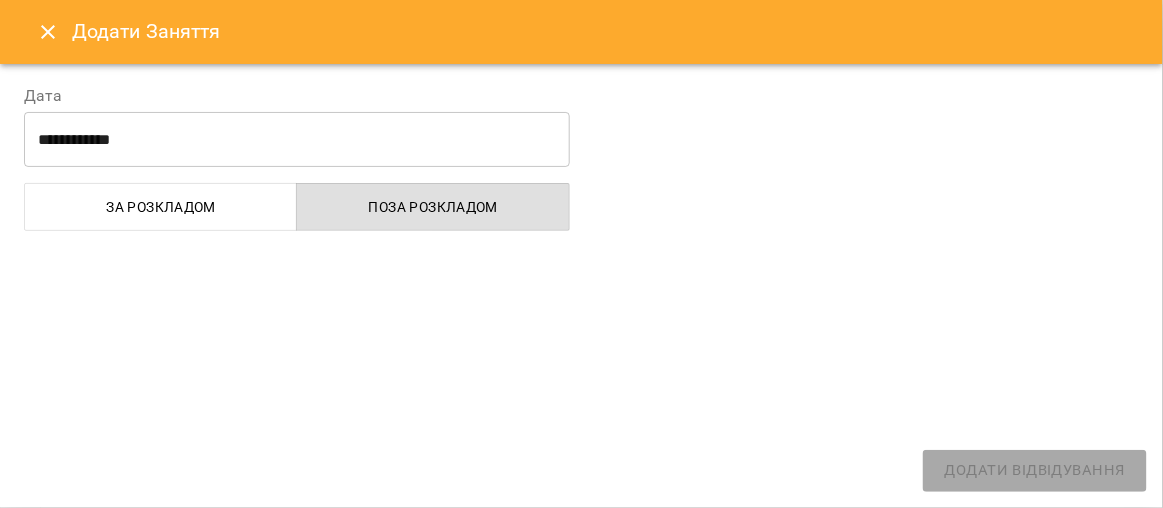 select on "**********" 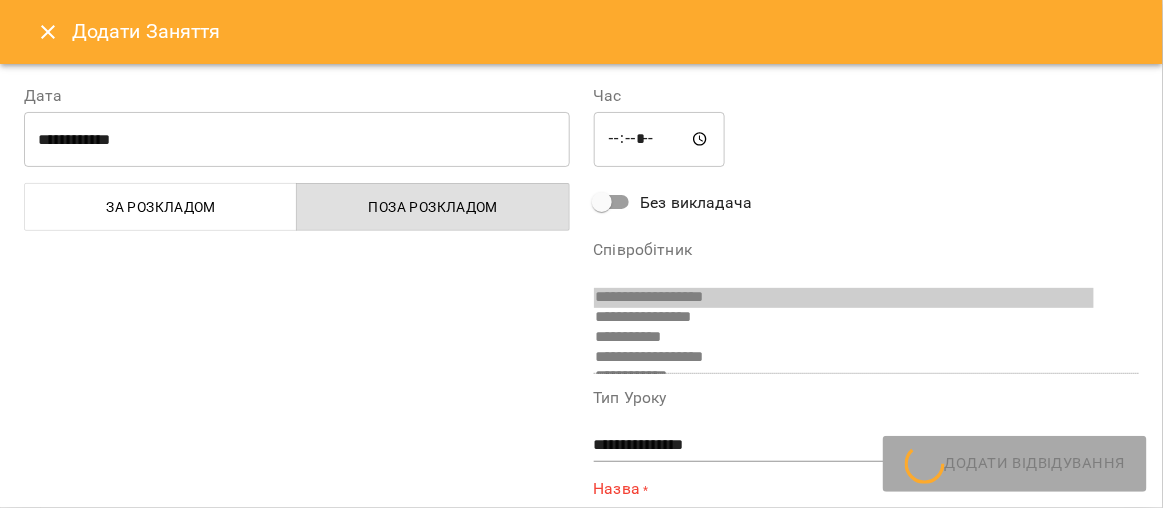scroll, scrollTop: 270, scrollLeft: 0, axis: vertical 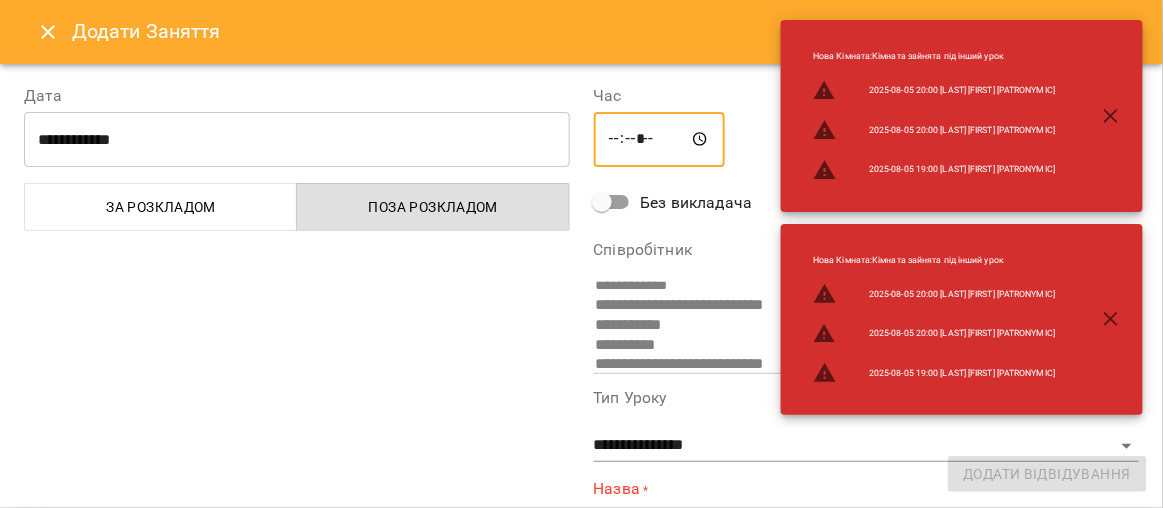 click on "*****" at bounding box center [660, 140] 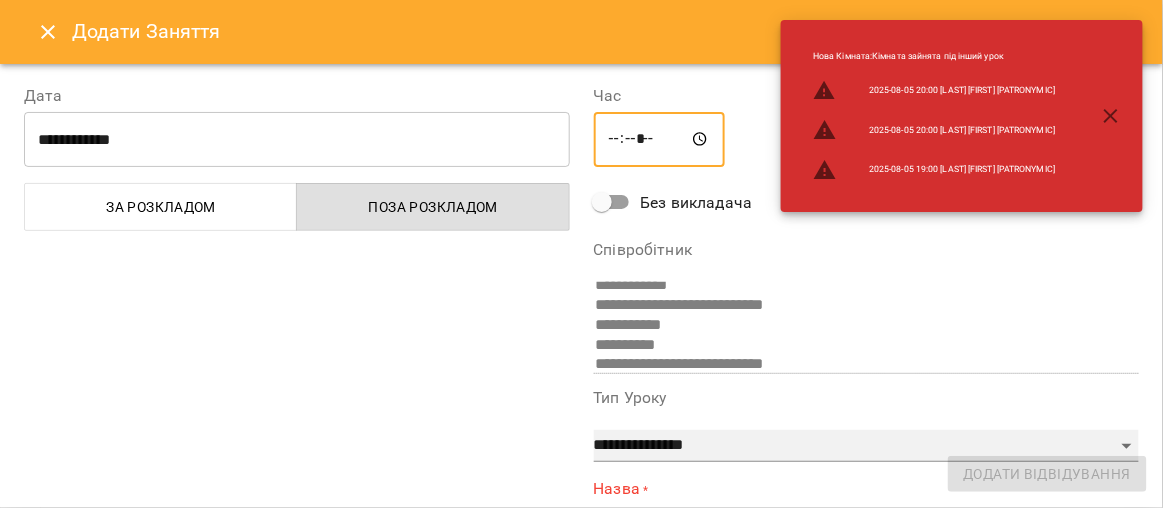 type on "*****" 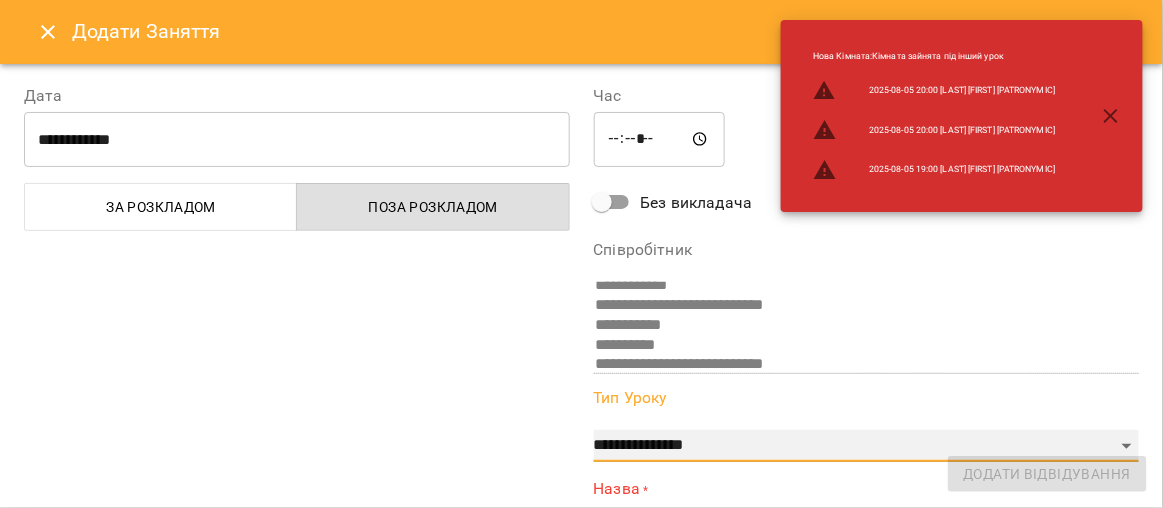 select on "*****" 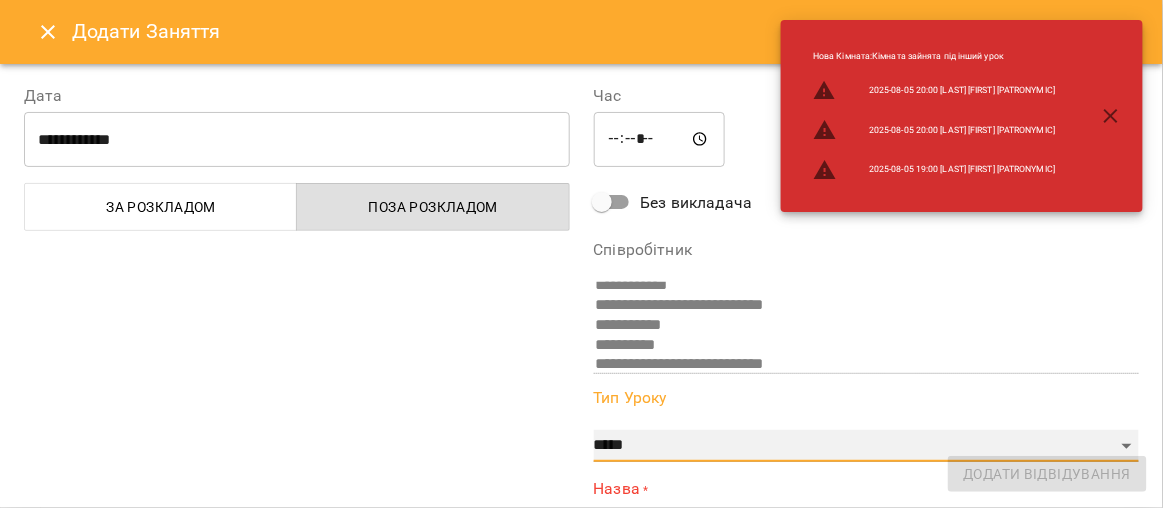 click on "**********" at bounding box center (867, 446) 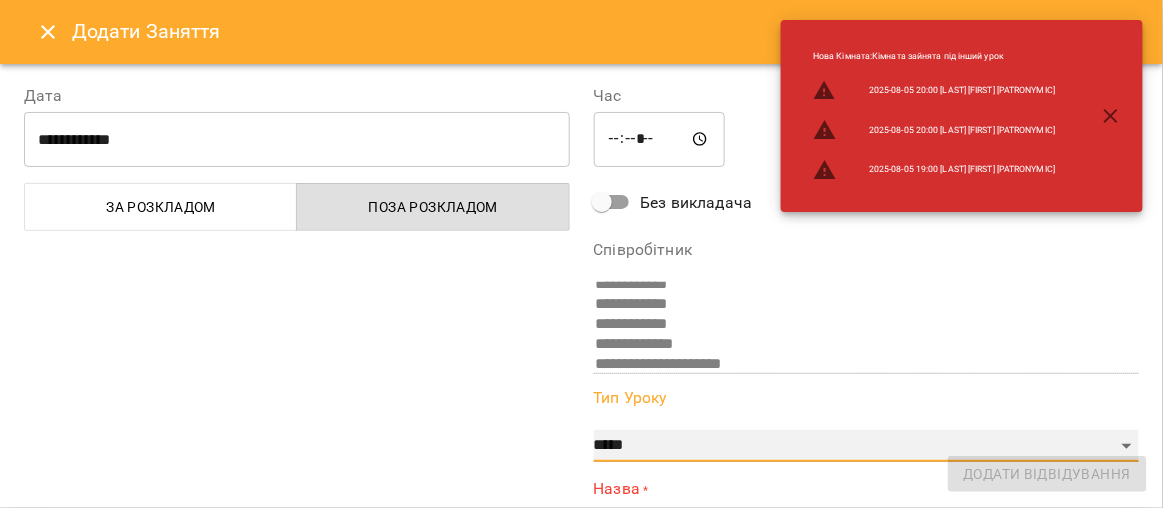 scroll, scrollTop: 509, scrollLeft: 0, axis: vertical 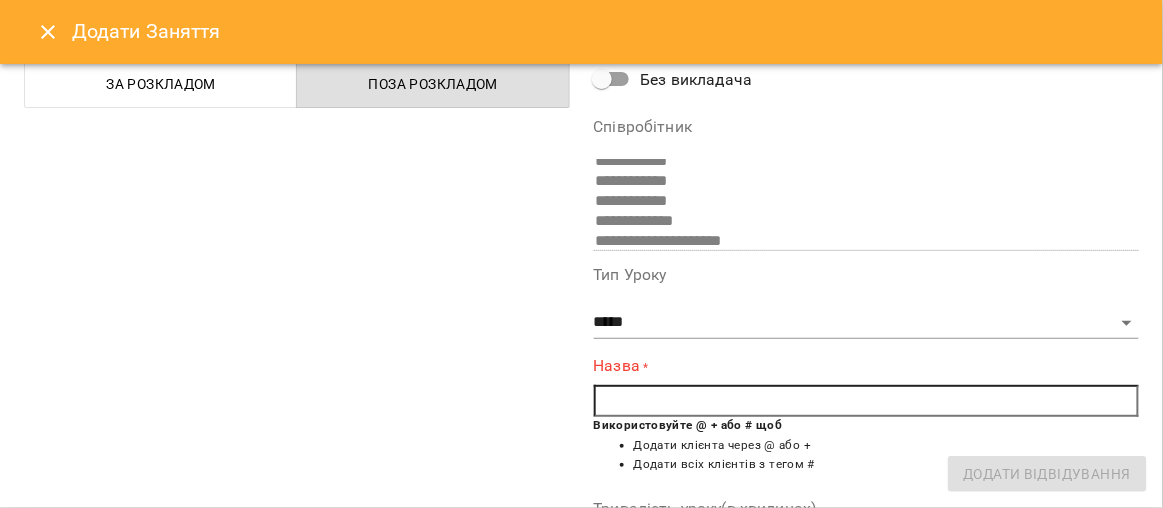 click at bounding box center [867, 401] 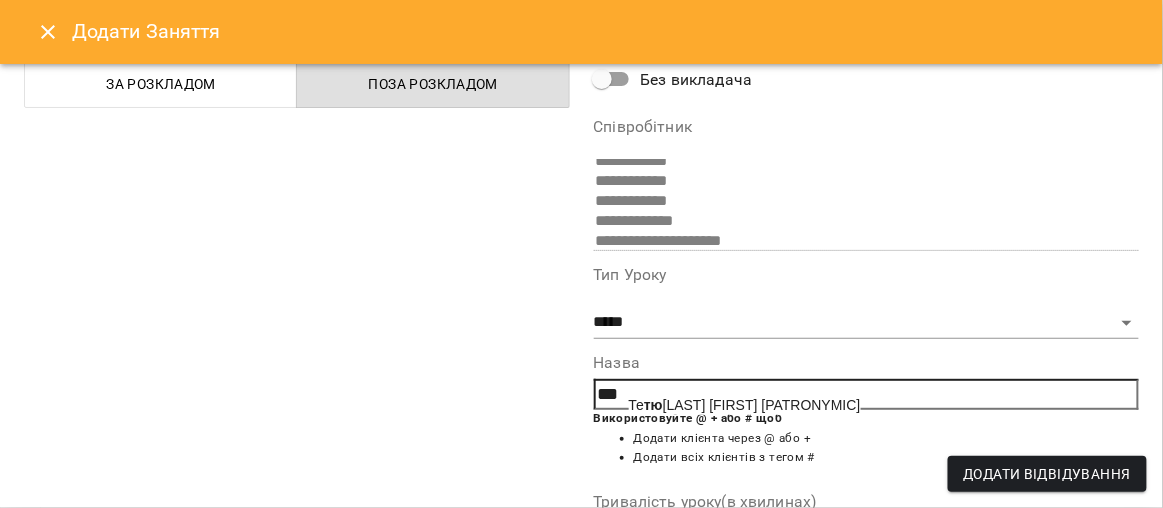 click on "тю" at bounding box center (653, 405) 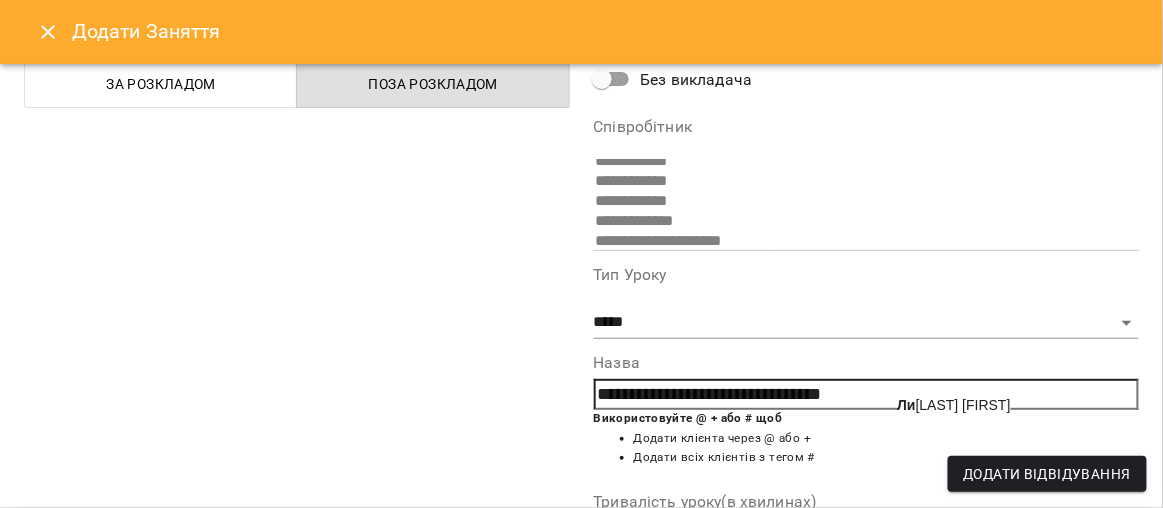 click on "[LAST] [FIRST]" at bounding box center (954, 405) 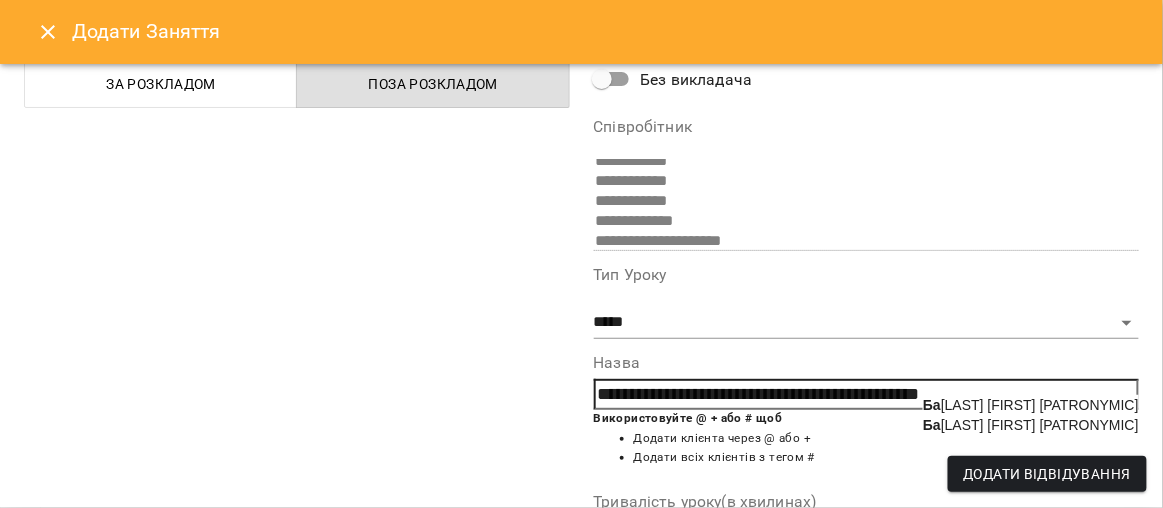 click on "[LAST] [FIRST] [PATRONYMIC]" at bounding box center (1031, 405) 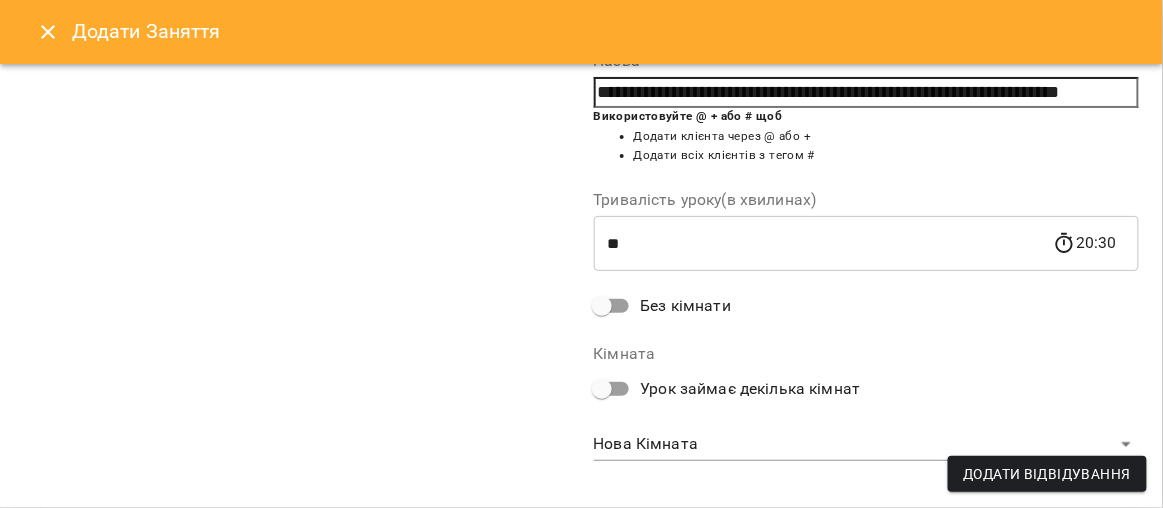 scroll, scrollTop: 444, scrollLeft: 0, axis: vertical 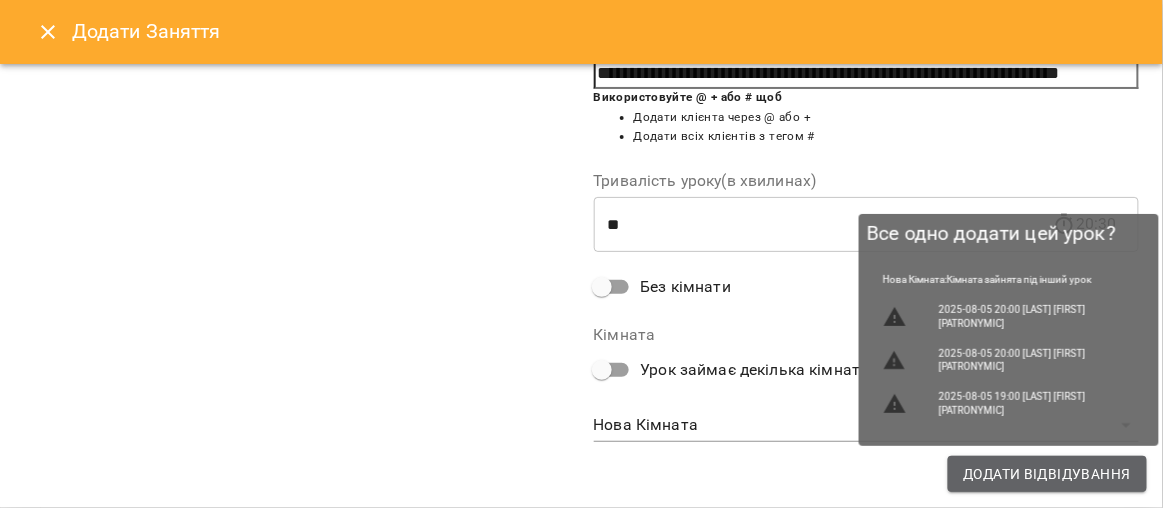 click on "Додати Відвідування" at bounding box center [1047, 474] 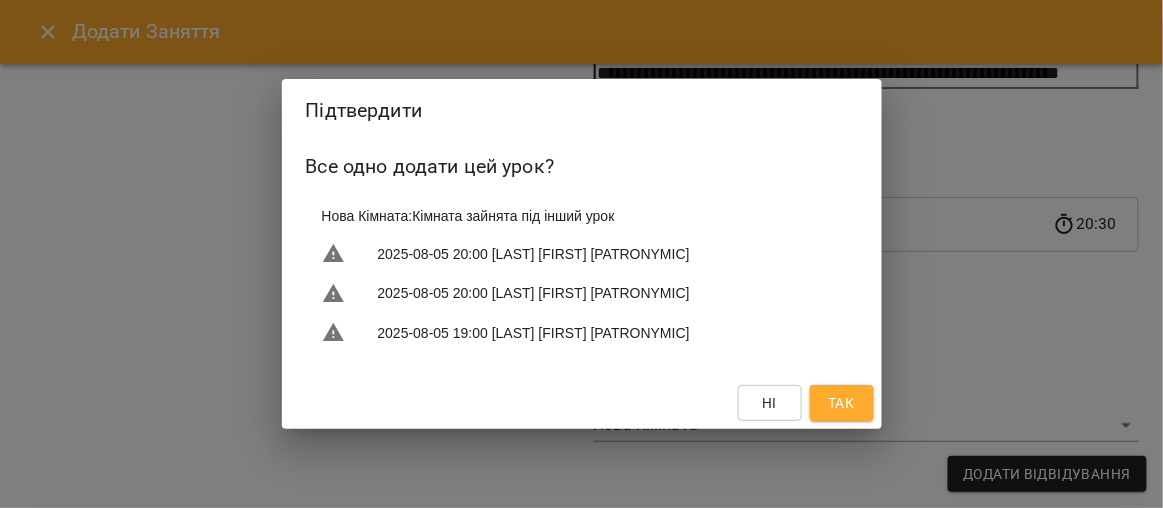 click on "Так" at bounding box center [841, 403] 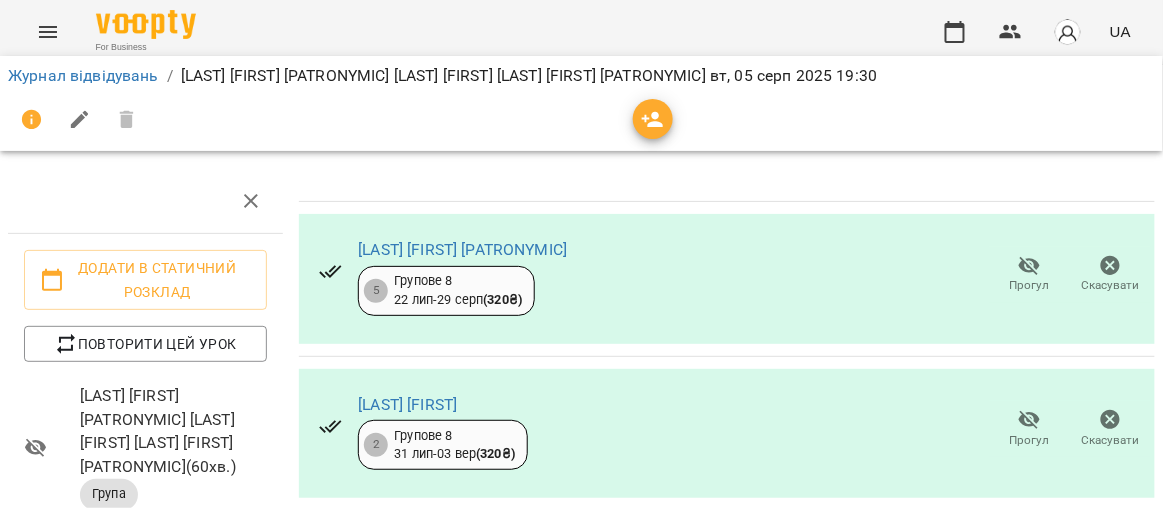 scroll, scrollTop: 418, scrollLeft: 0, axis: vertical 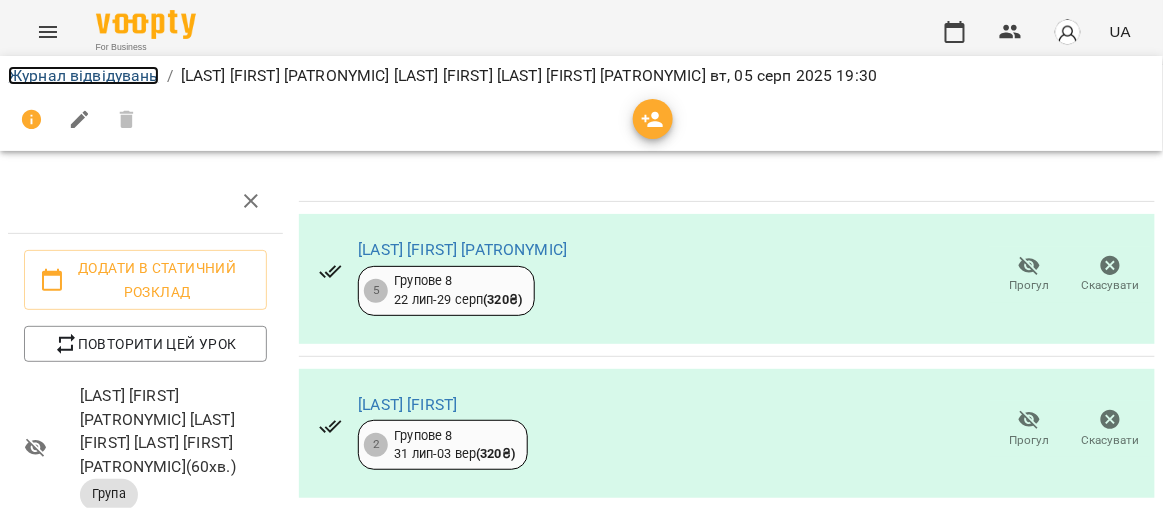 click on "Журнал відвідувань" at bounding box center (83, 75) 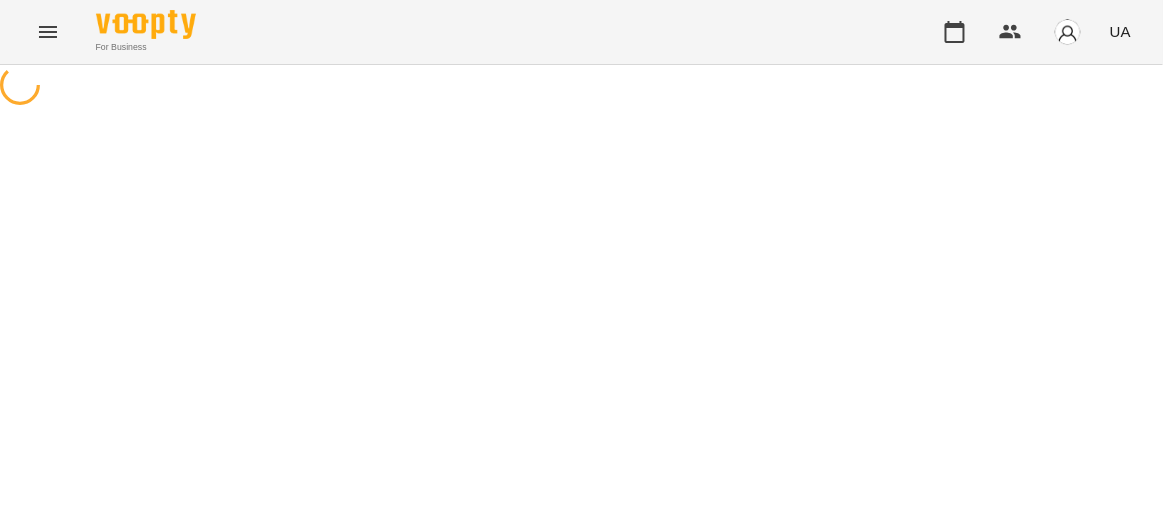 scroll, scrollTop: 0, scrollLeft: 0, axis: both 